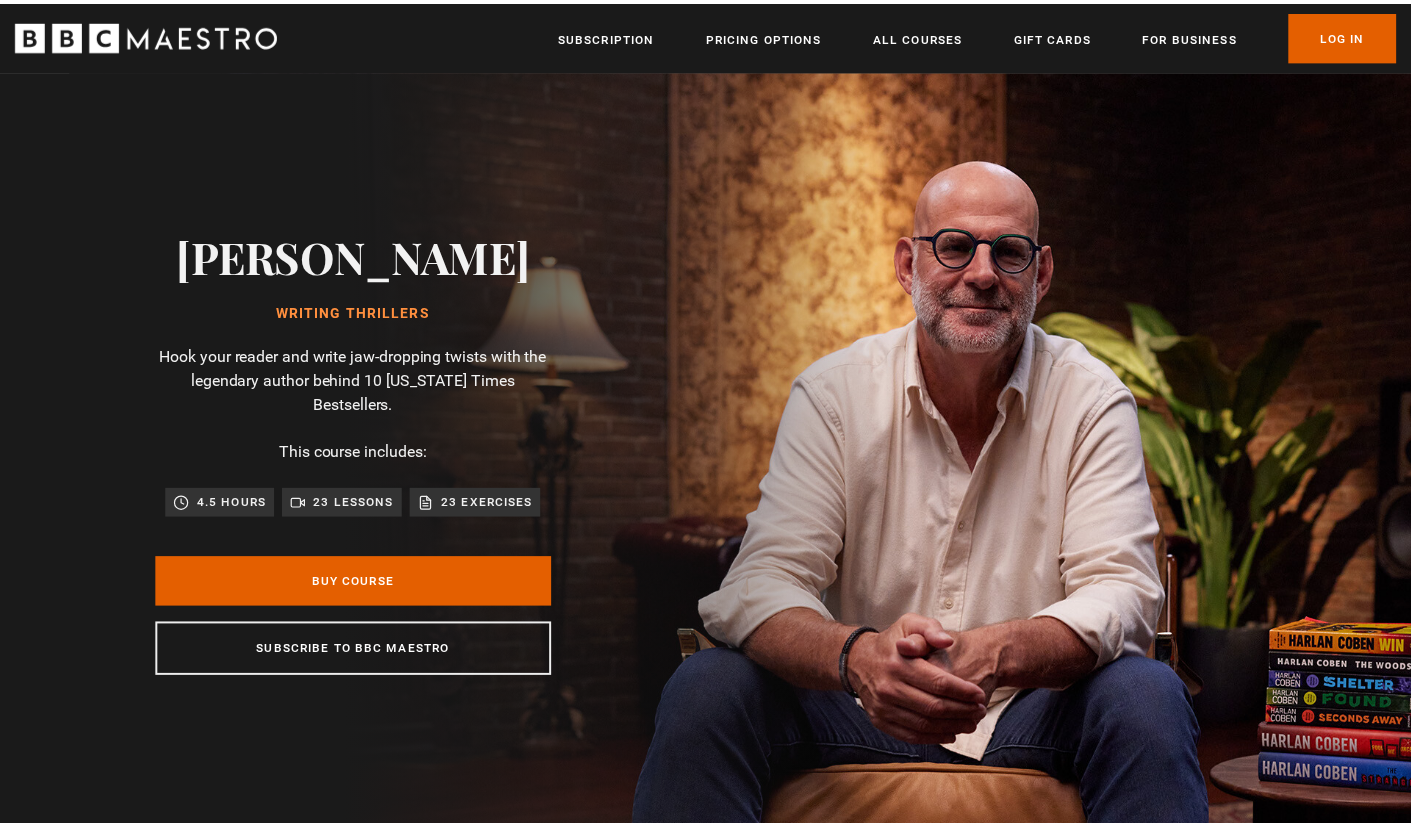 scroll, scrollTop: 0, scrollLeft: 0, axis: both 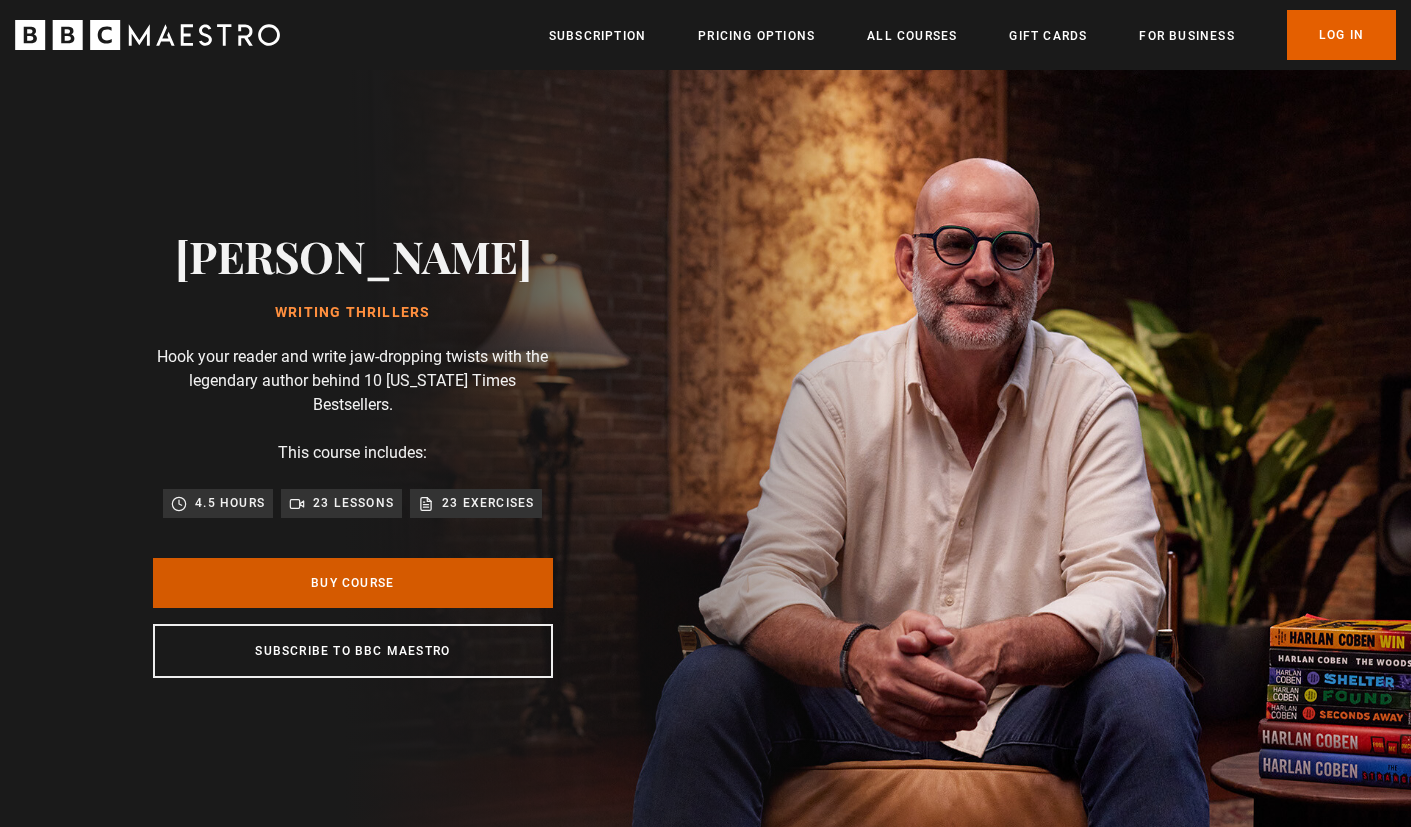 click on "Buy Course" at bounding box center (353, 583) 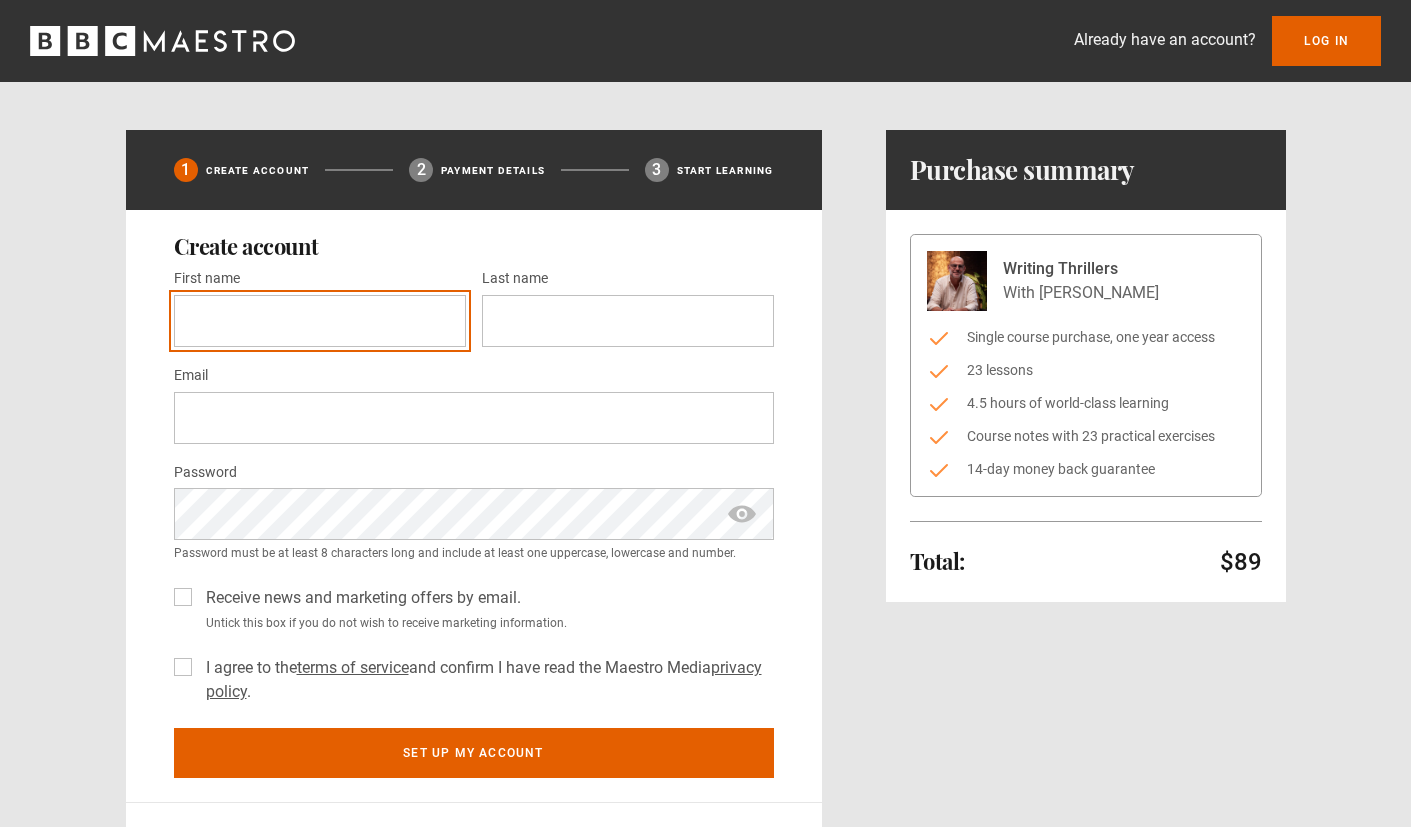click on "First name  *" at bounding box center (320, 321) 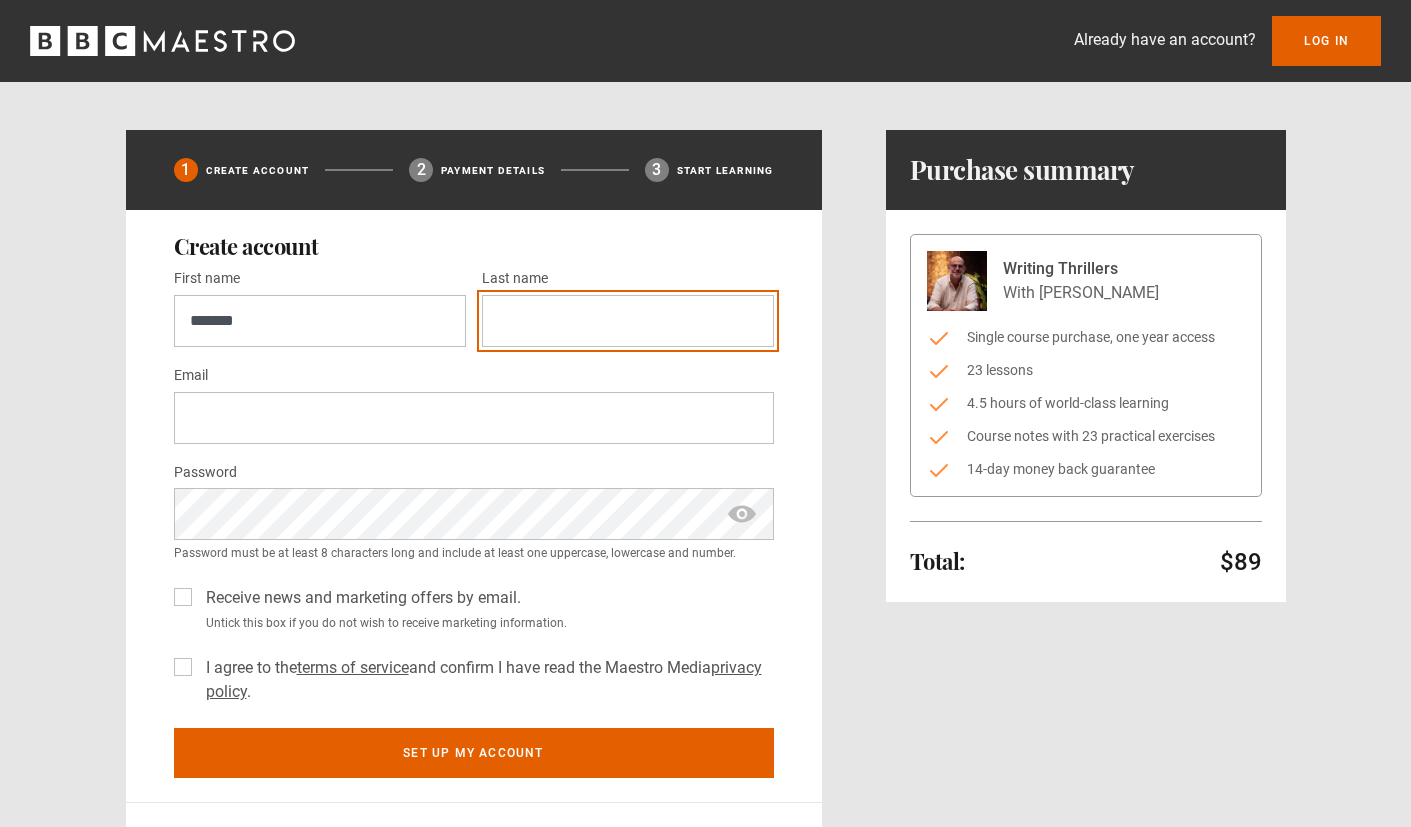 type on "******" 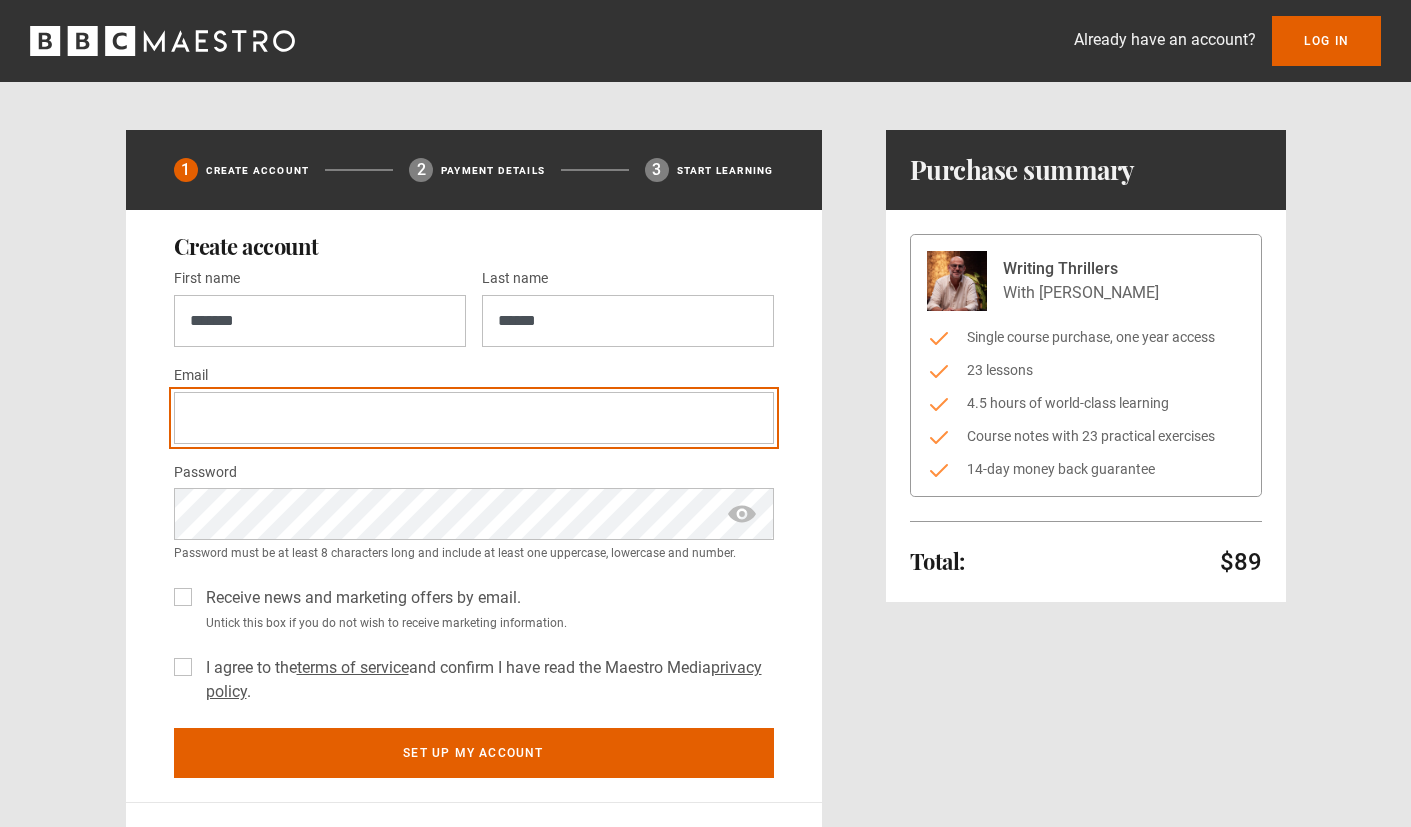 type on "**********" 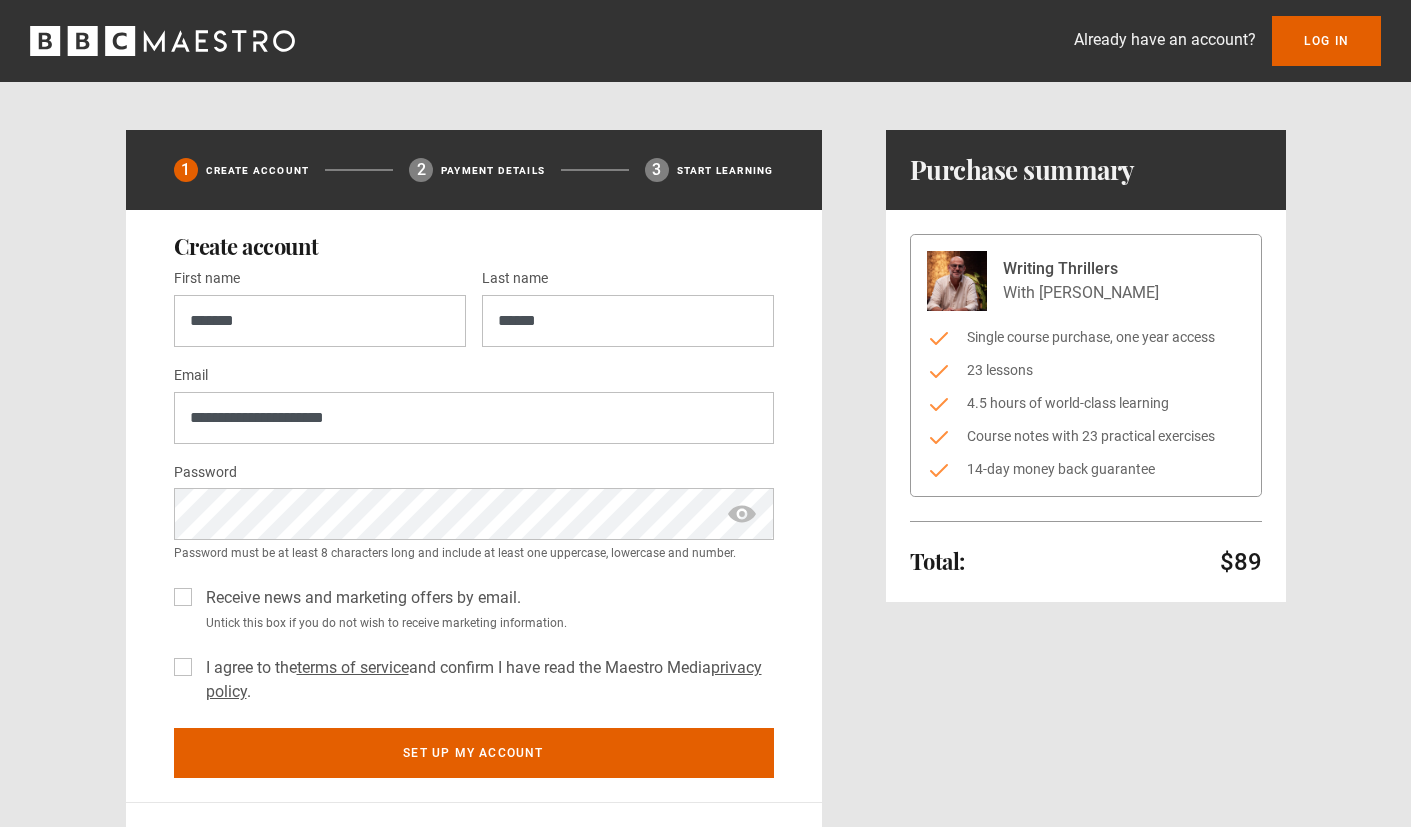 click on "Receive news and marketing offers by email." at bounding box center [359, 598] 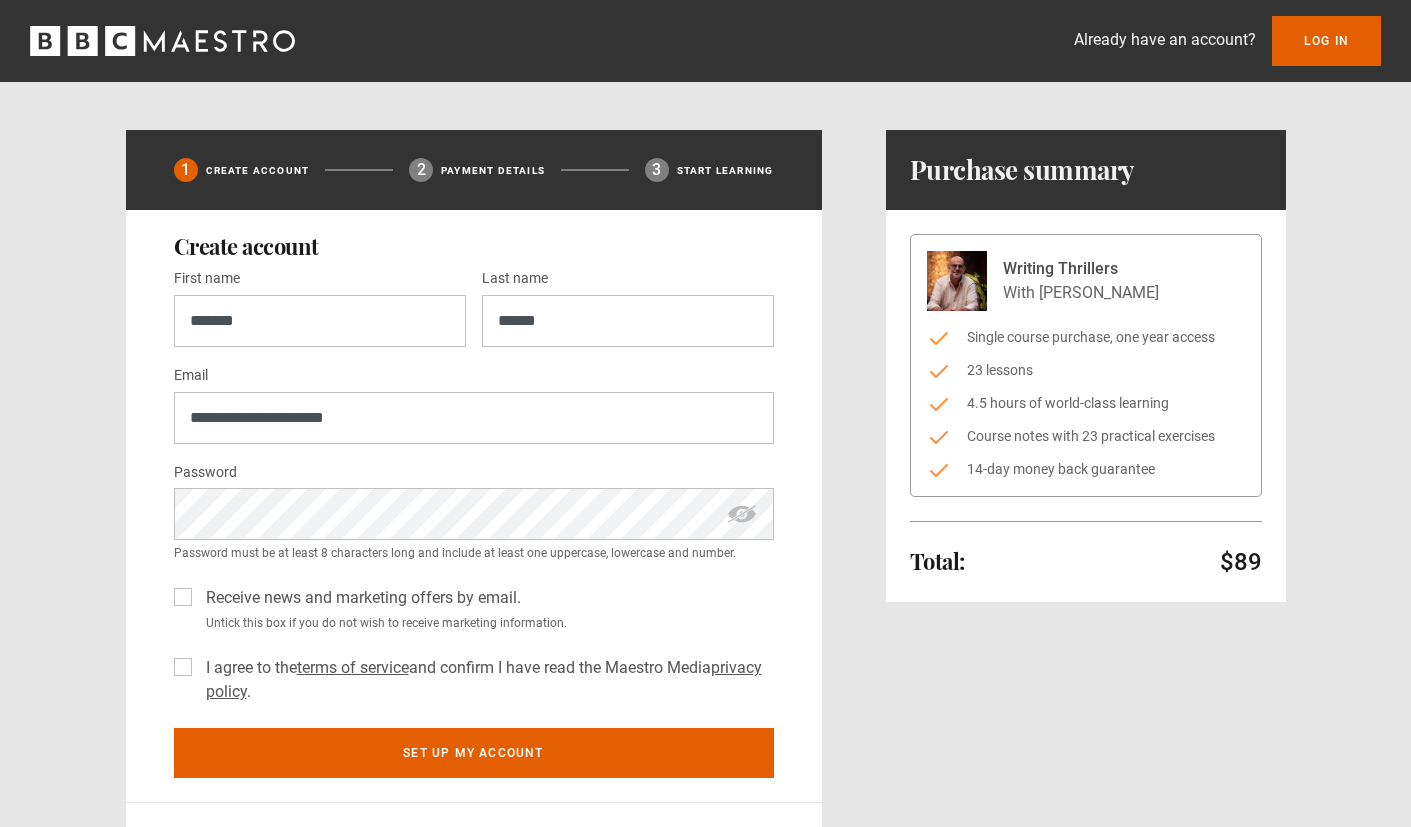 click at bounding box center (742, 514) 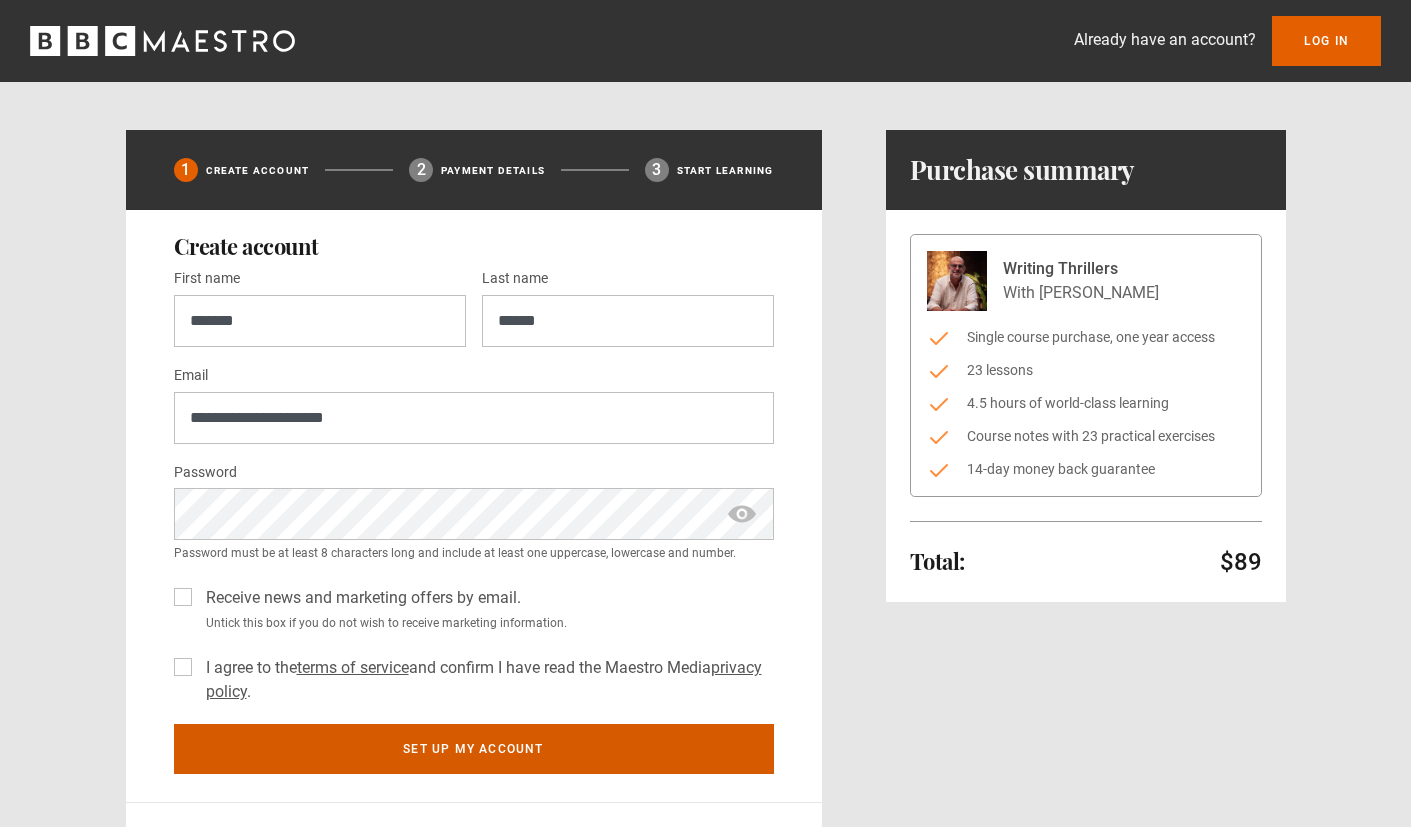 click on "Set up my account" at bounding box center (474, 749) 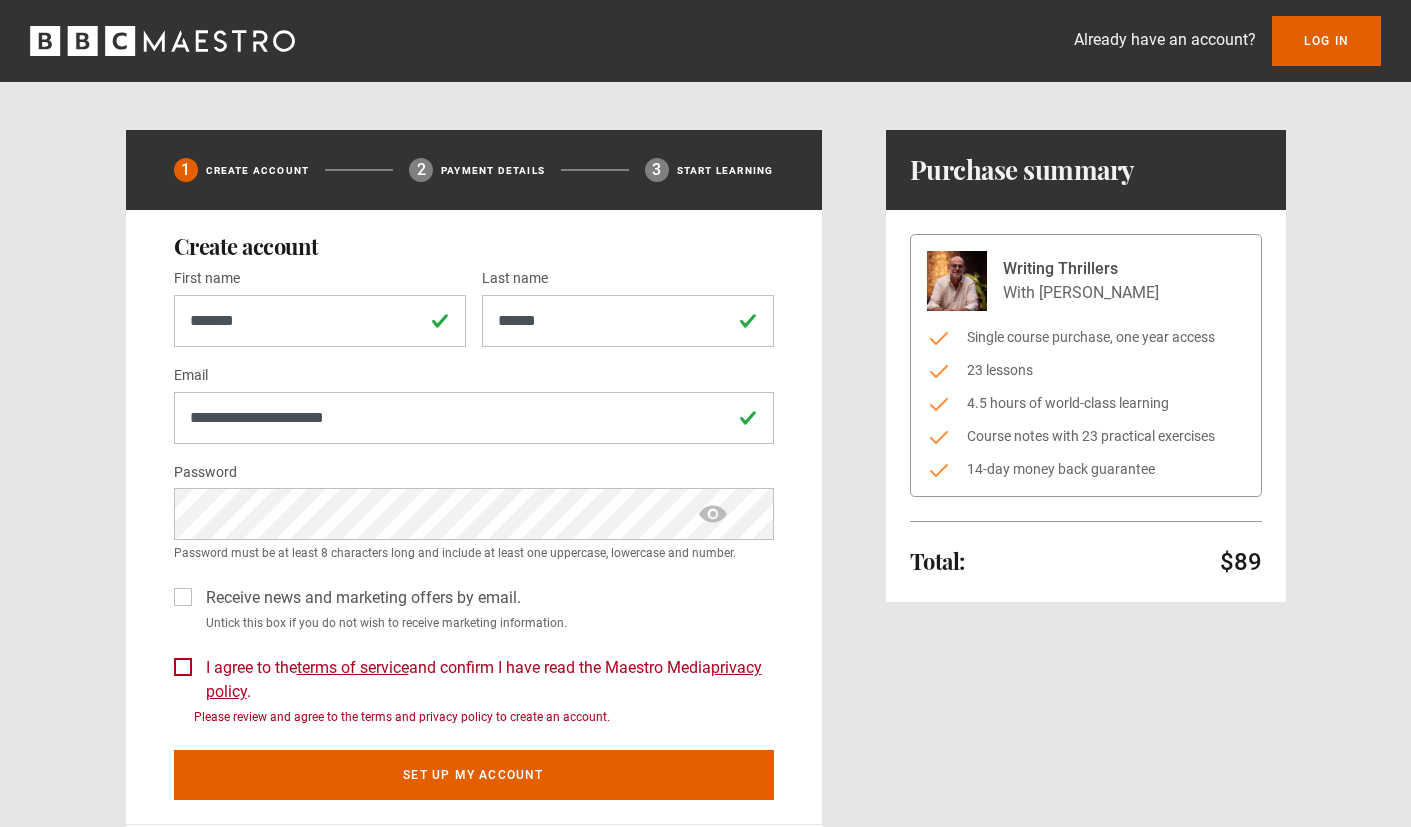 scroll, scrollTop: 0, scrollLeft: 0, axis: both 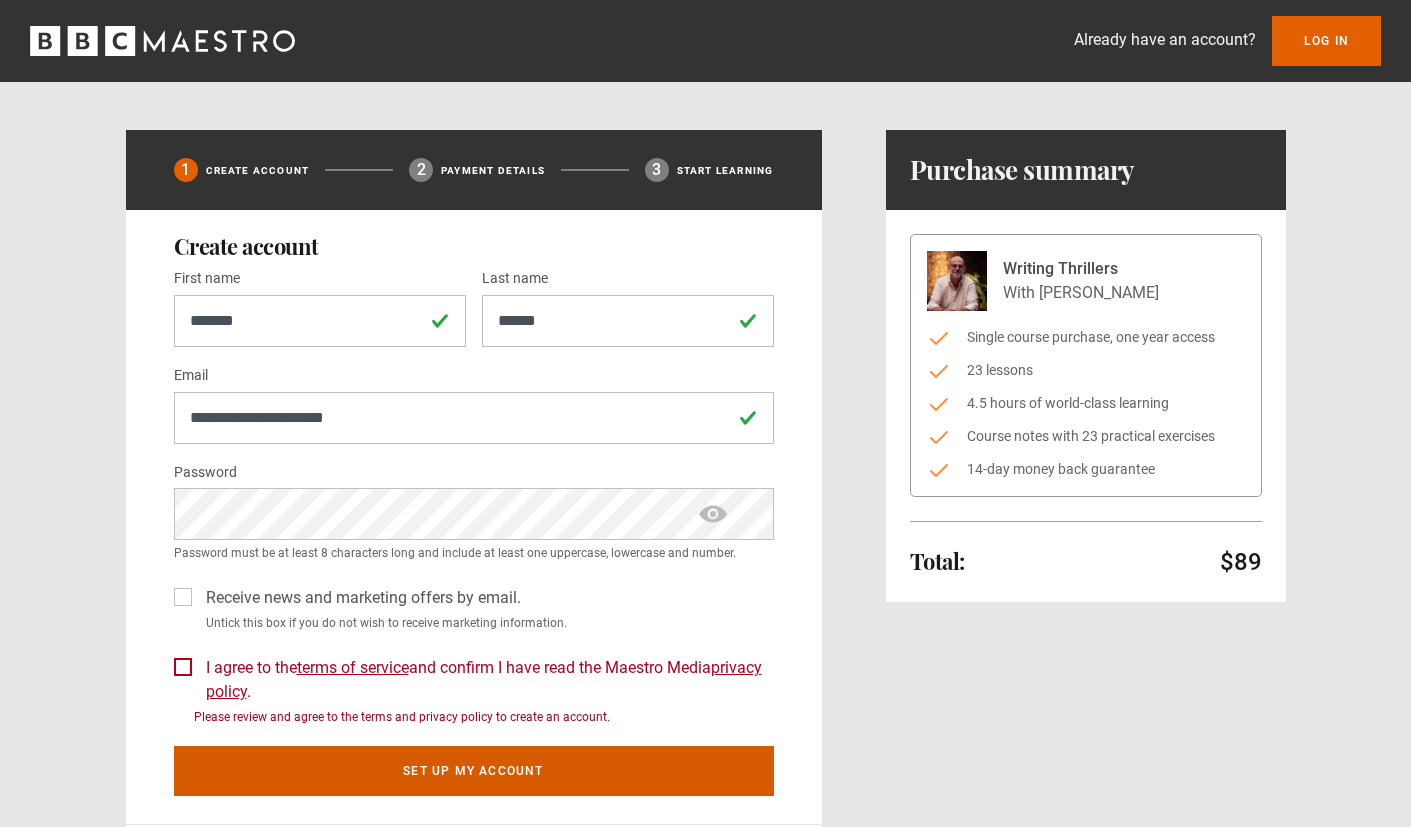 click on "Set up my account" at bounding box center (474, 771) 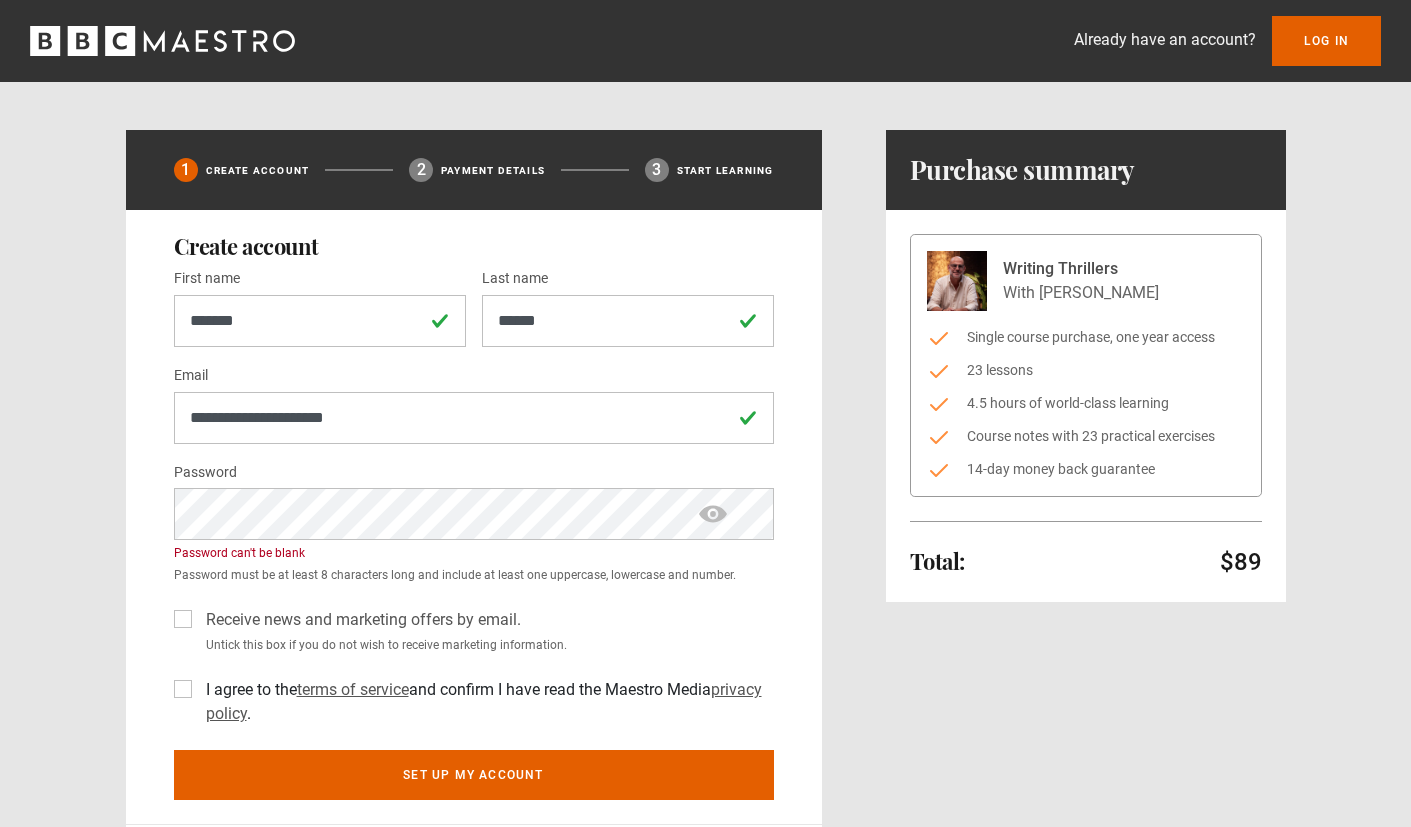scroll, scrollTop: 0, scrollLeft: 0, axis: both 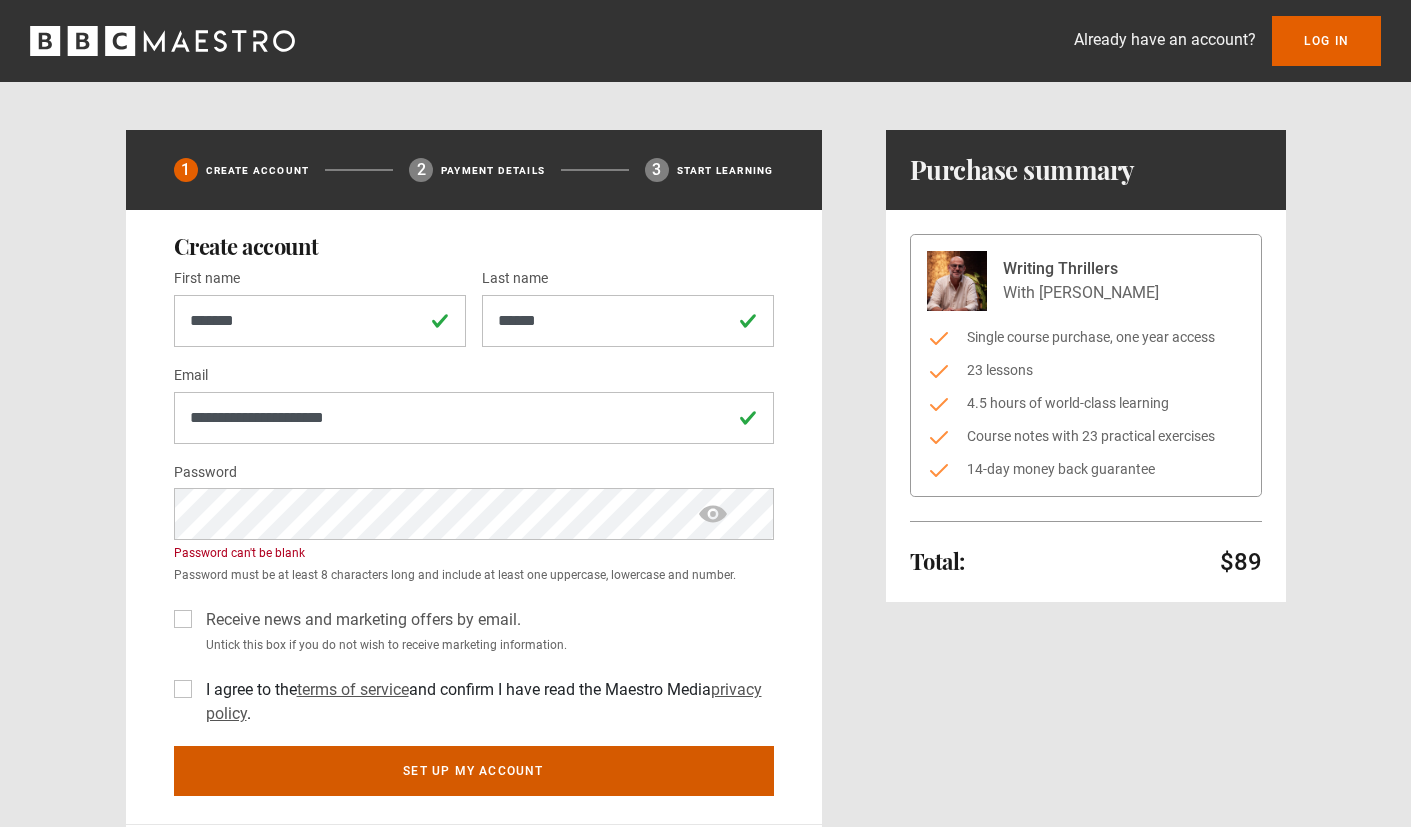 click on "Set up my account" at bounding box center [474, 771] 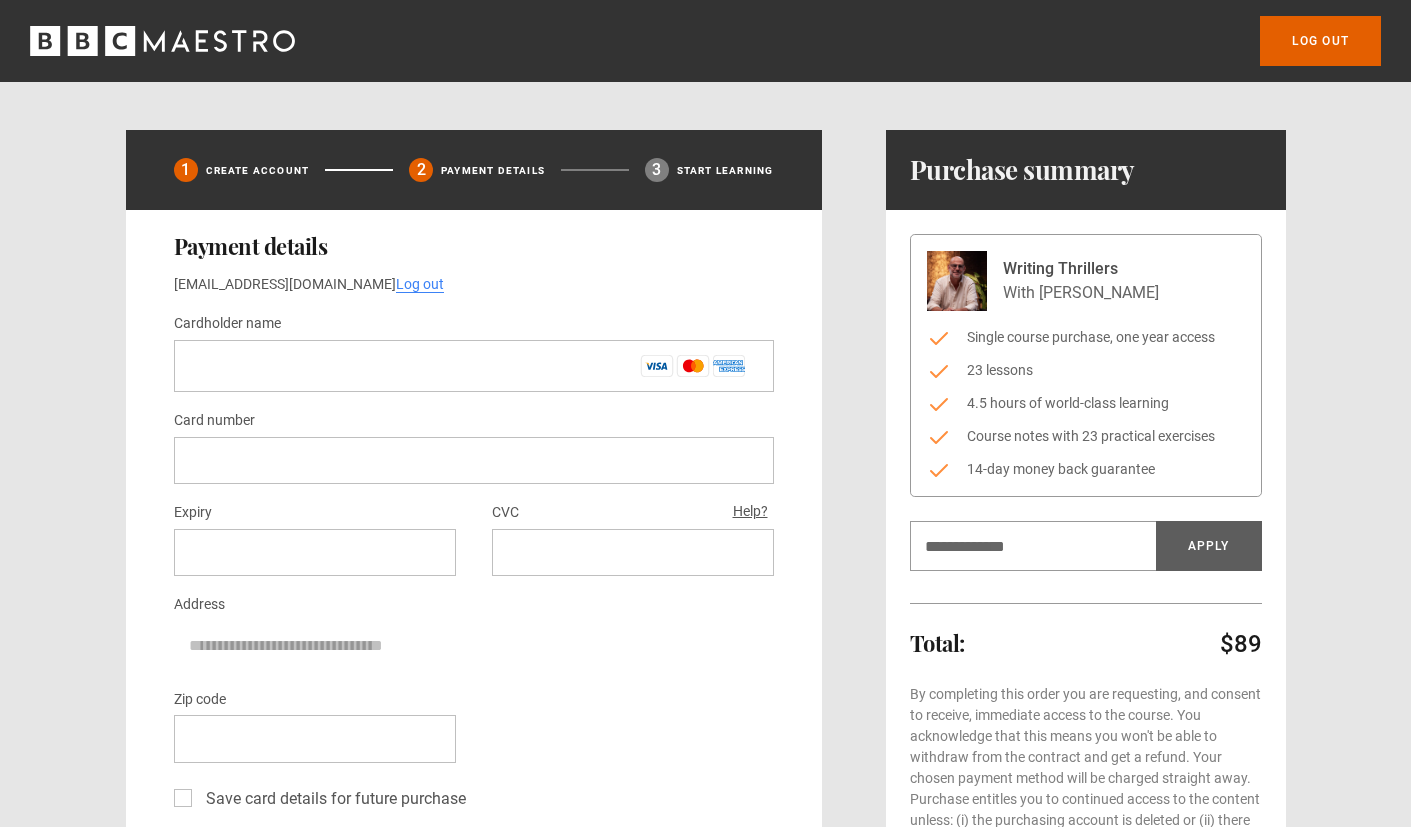 scroll, scrollTop: 0, scrollLeft: 0, axis: both 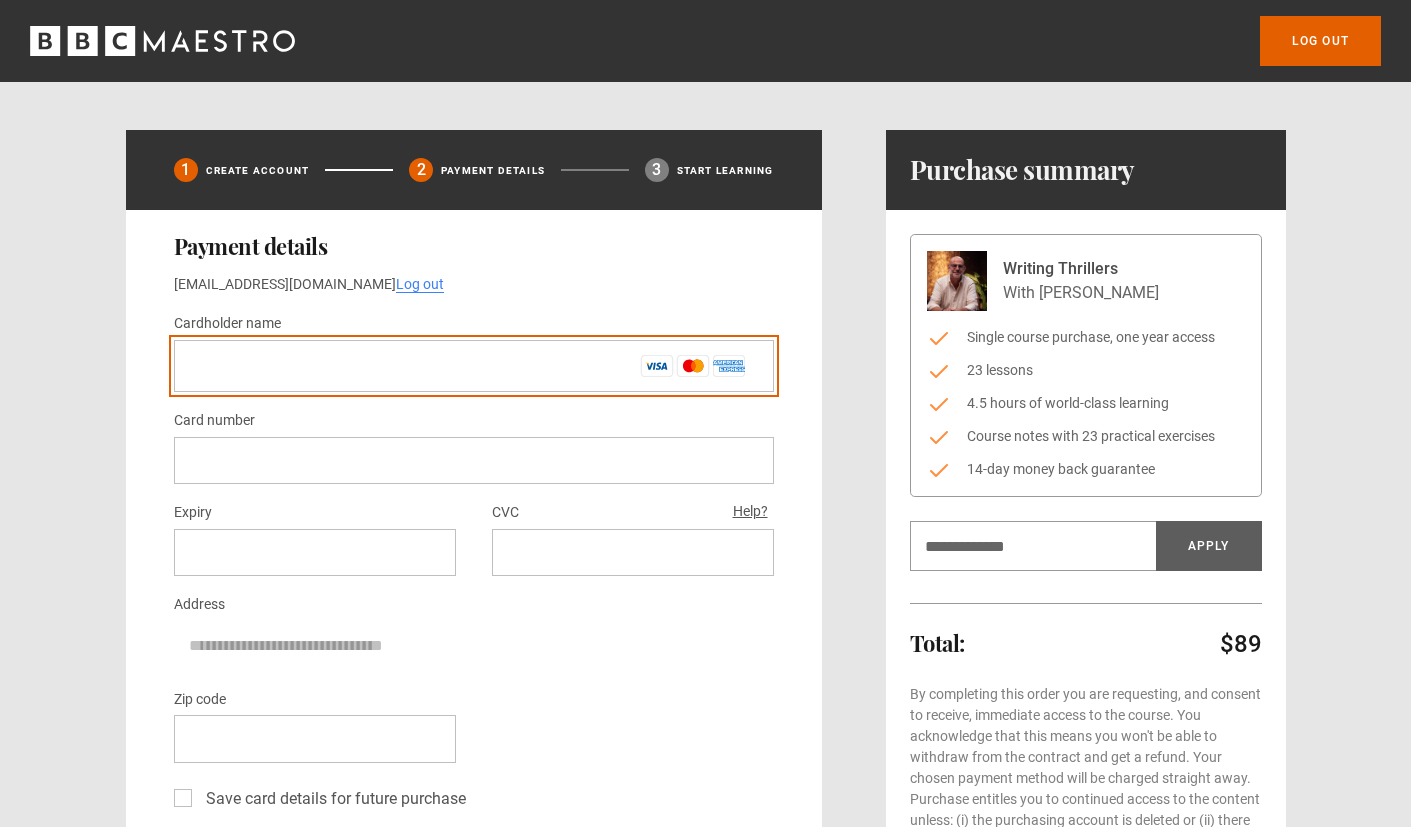 click on "Cardholder name  *" at bounding box center (474, 366) 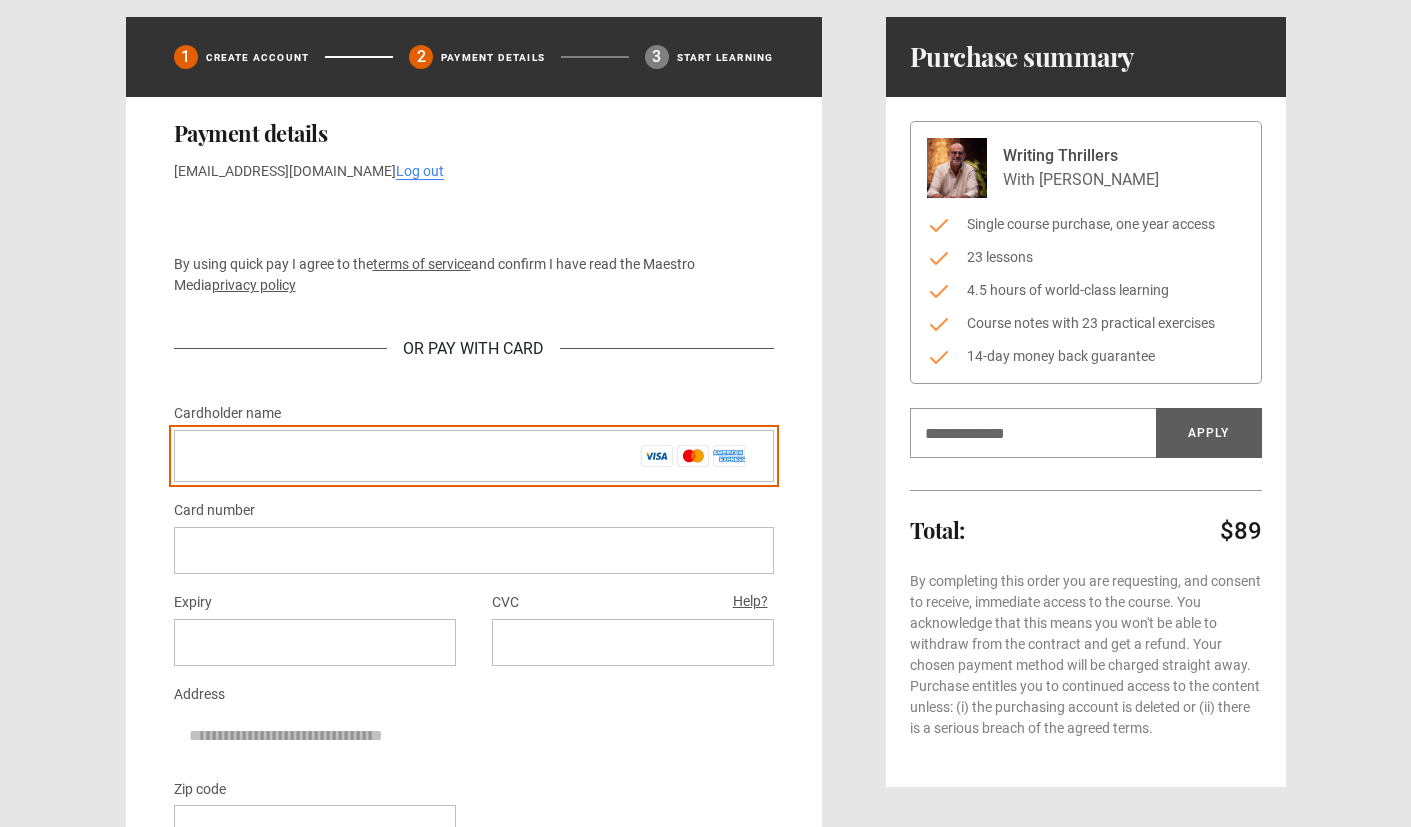 scroll, scrollTop: 108, scrollLeft: 0, axis: vertical 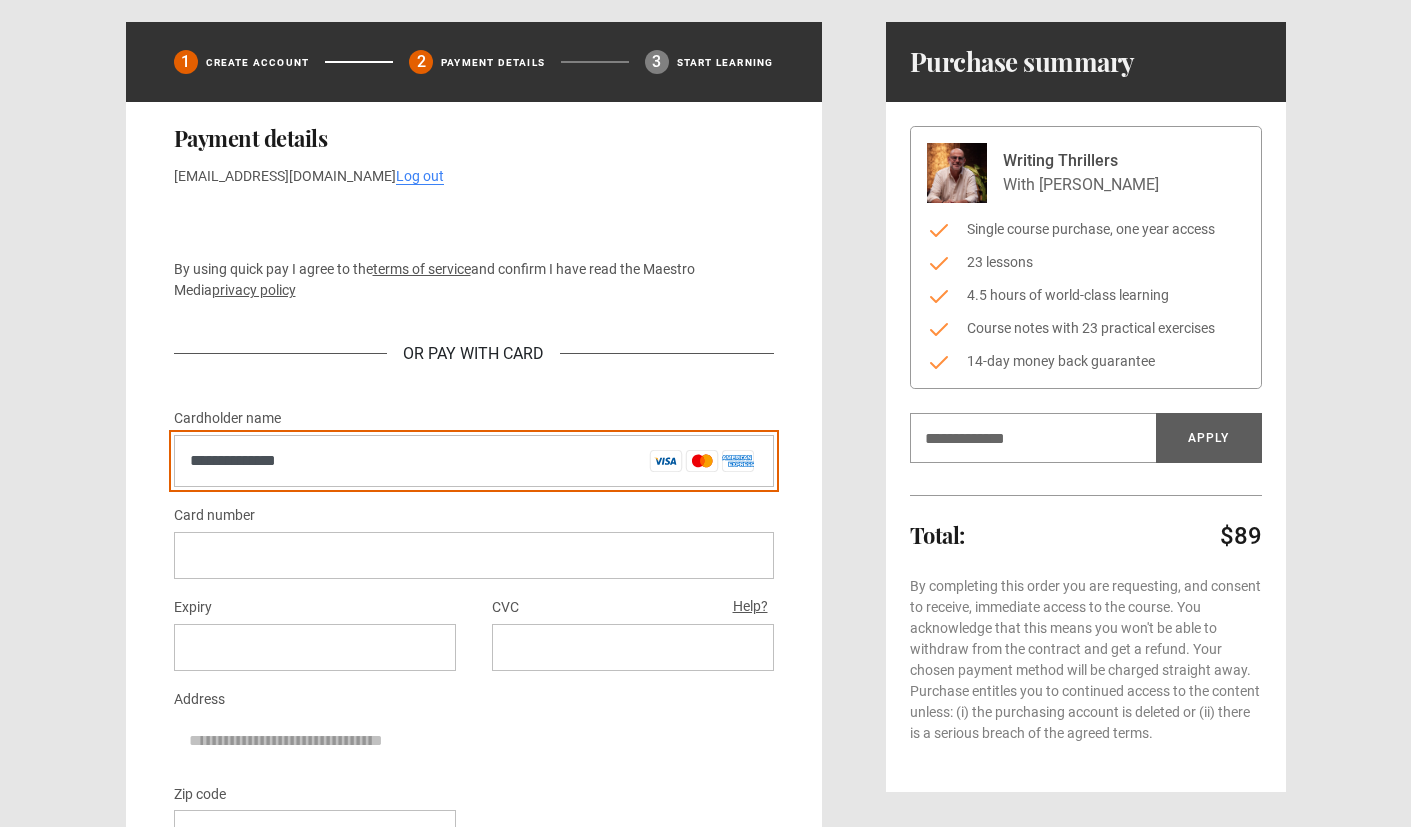 type on "**********" 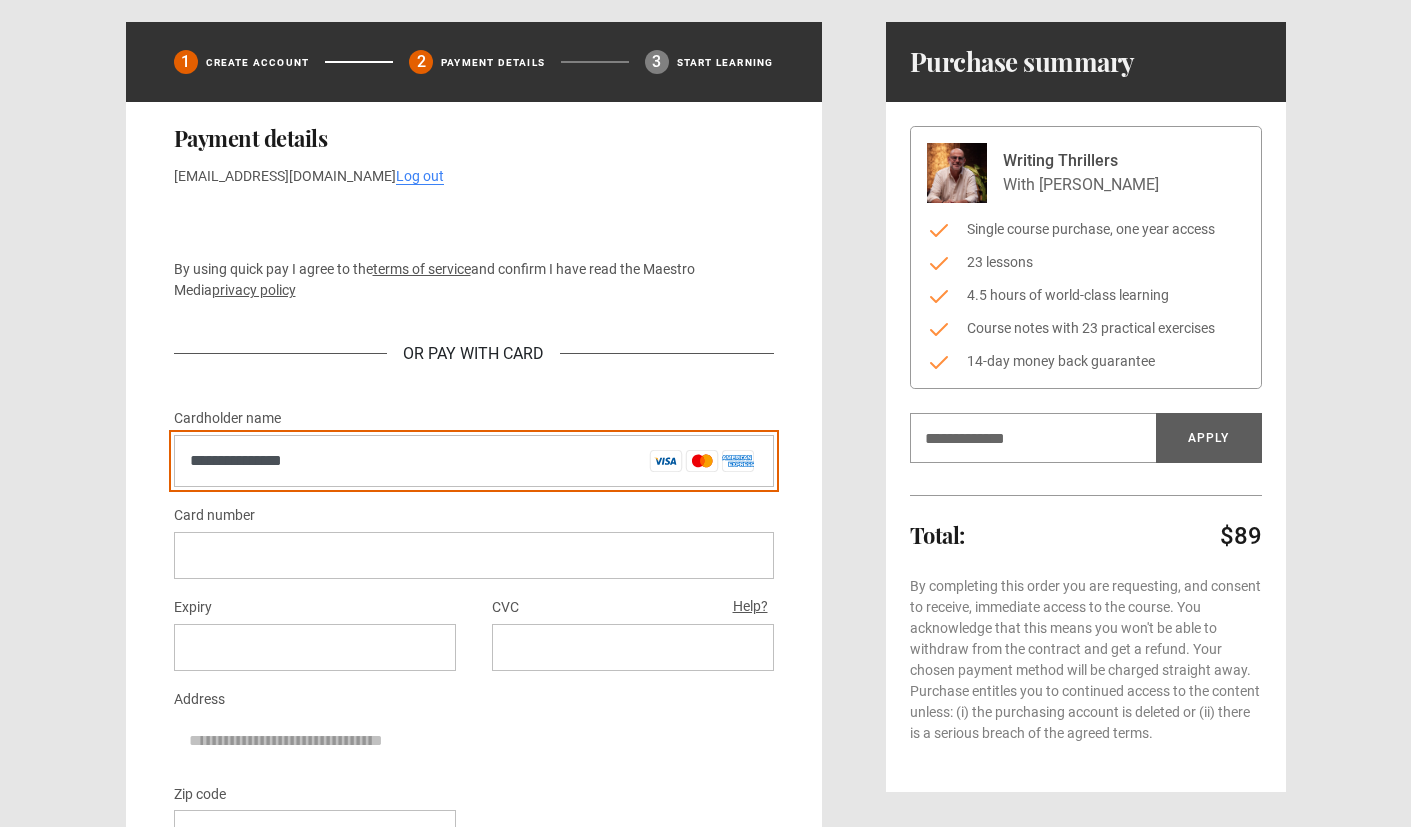 drag, startPoint x: 391, startPoint y: 462, endPoint x: 151, endPoint y: 452, distance: 240.20824 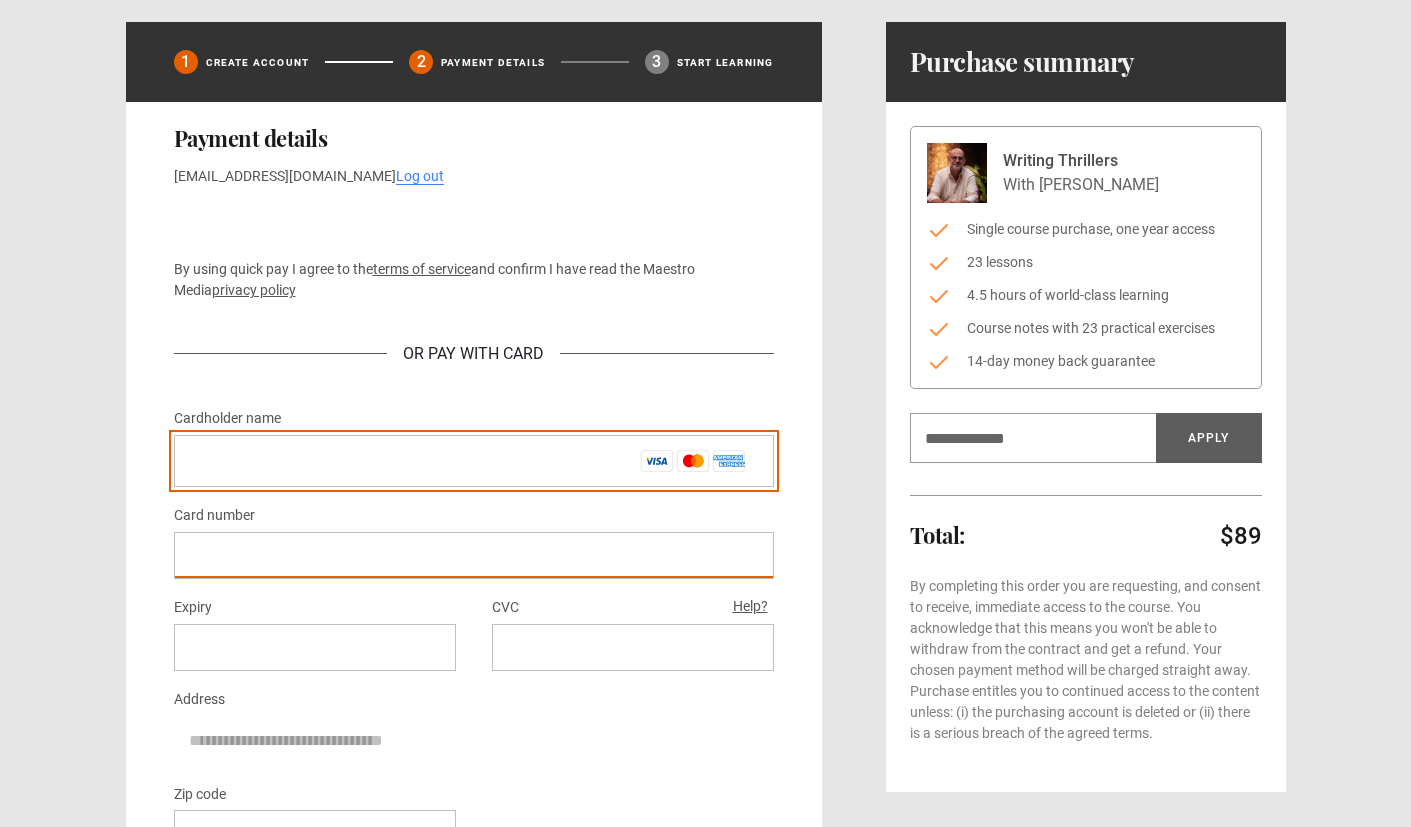 click on "Cardholder name  *" at bounding box center [474, 461] 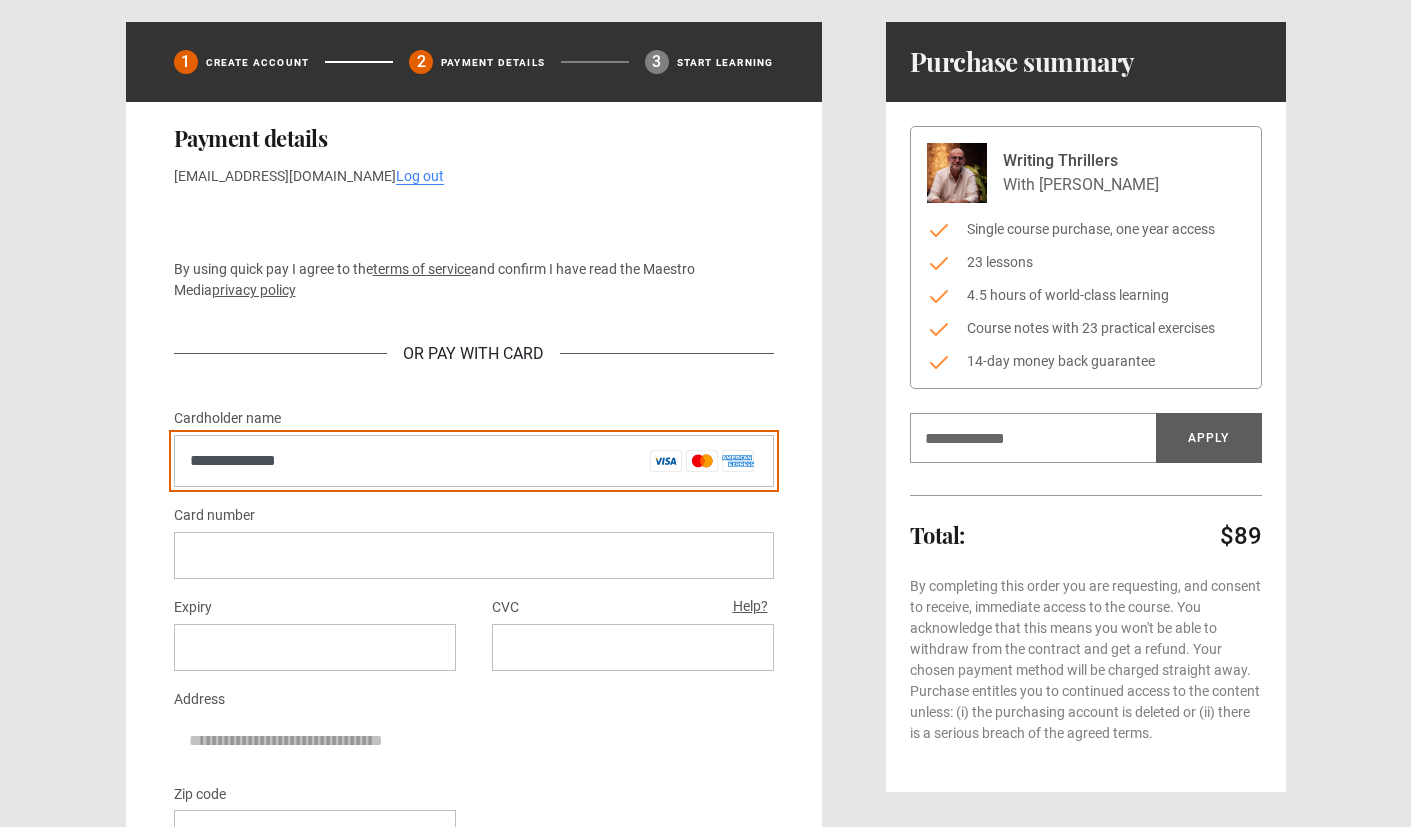 type on "**********" 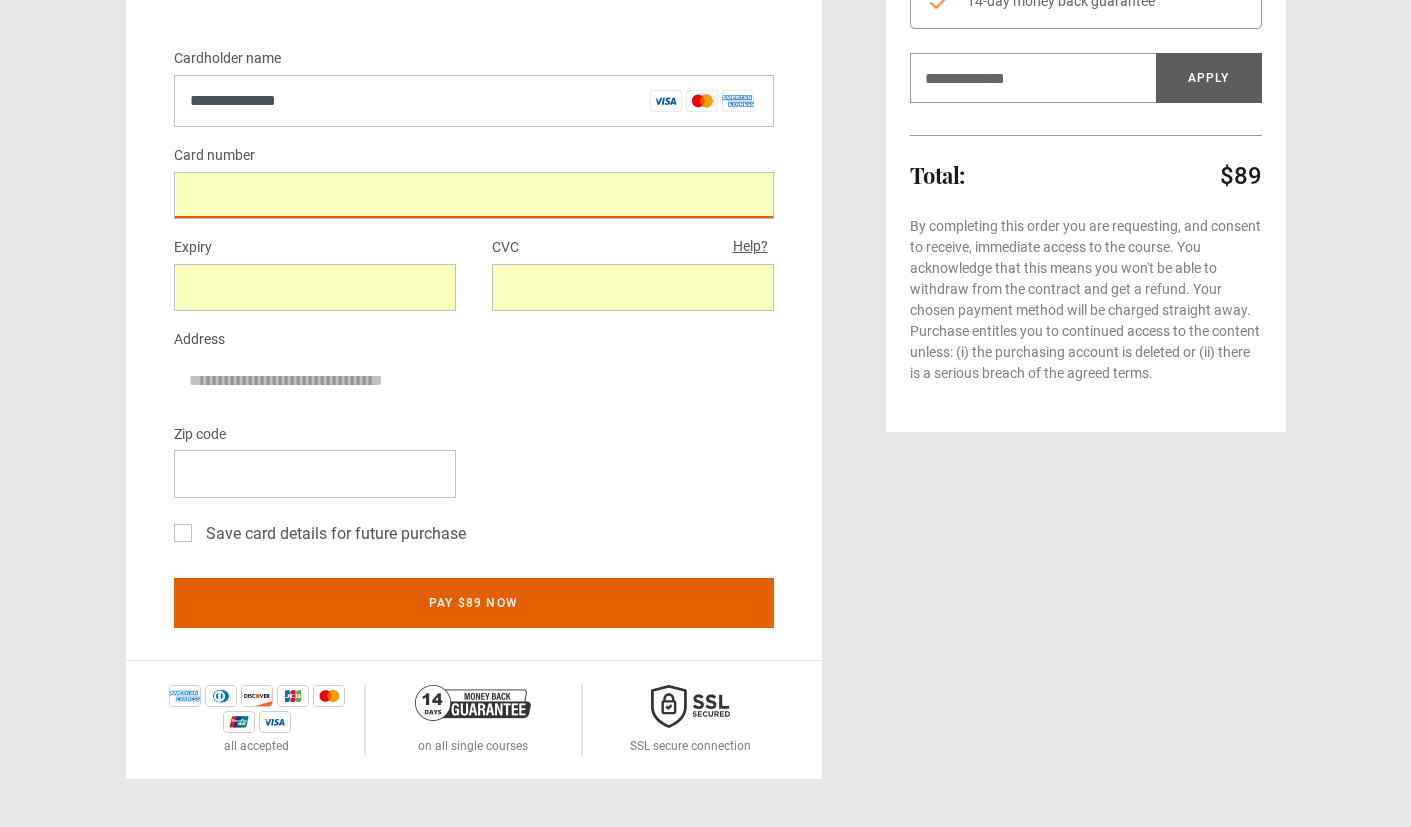 scroll, scrollTop: 485, scrollLeft: 0, axis: vertical 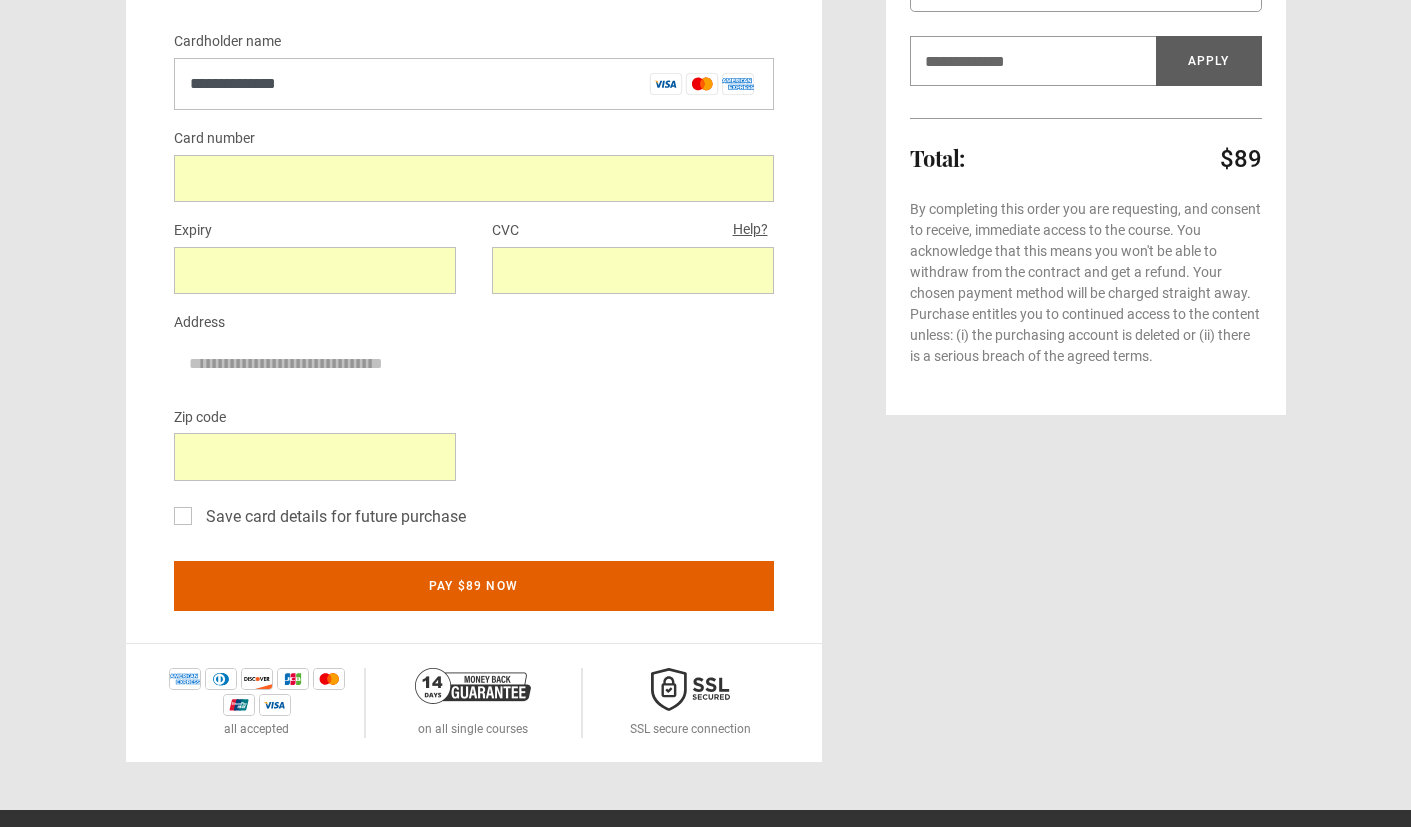 click on "Save card details for future purchase" at bounding box center [474, 521] 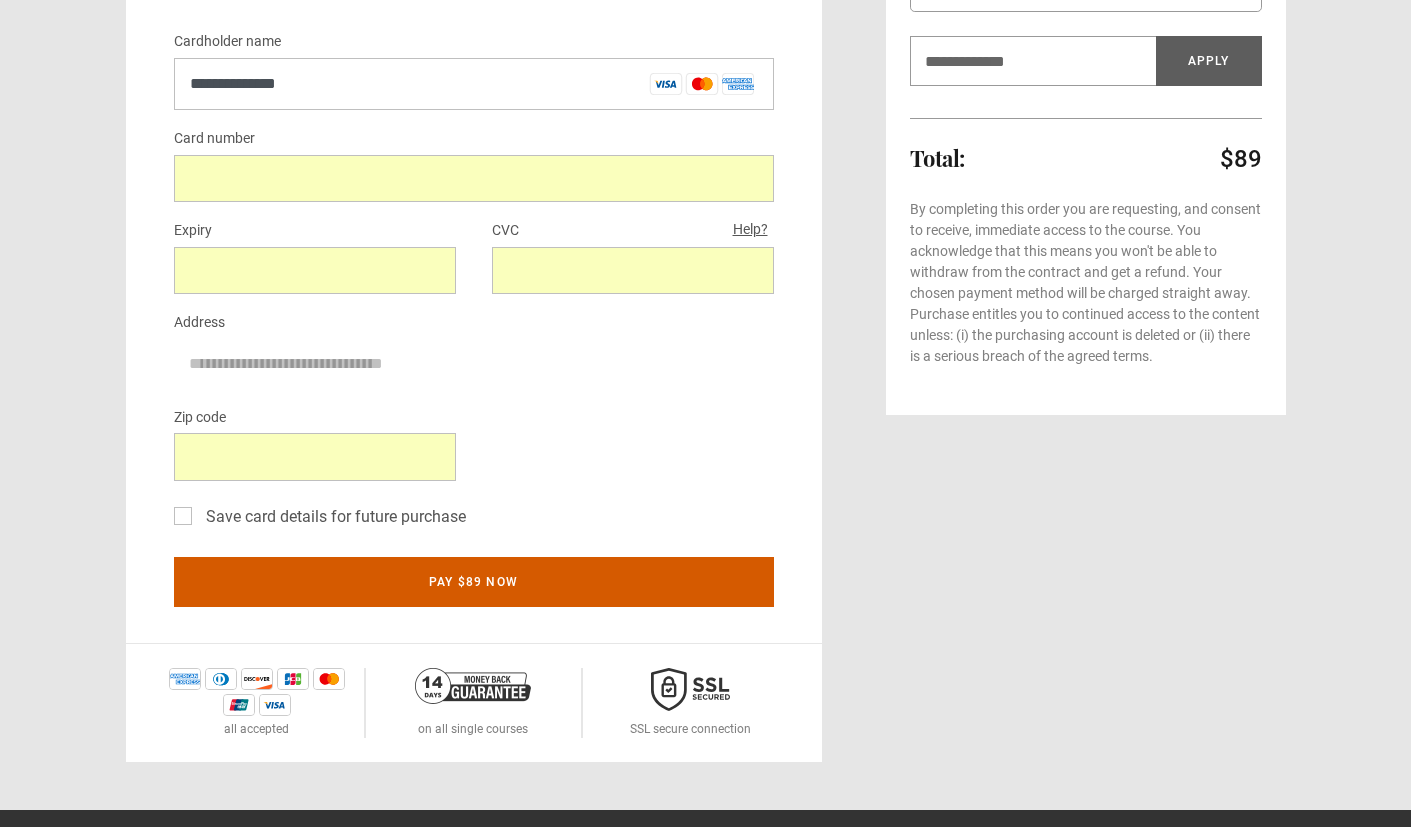 click on "Pay $89 now" at bounding box center [474, 582] 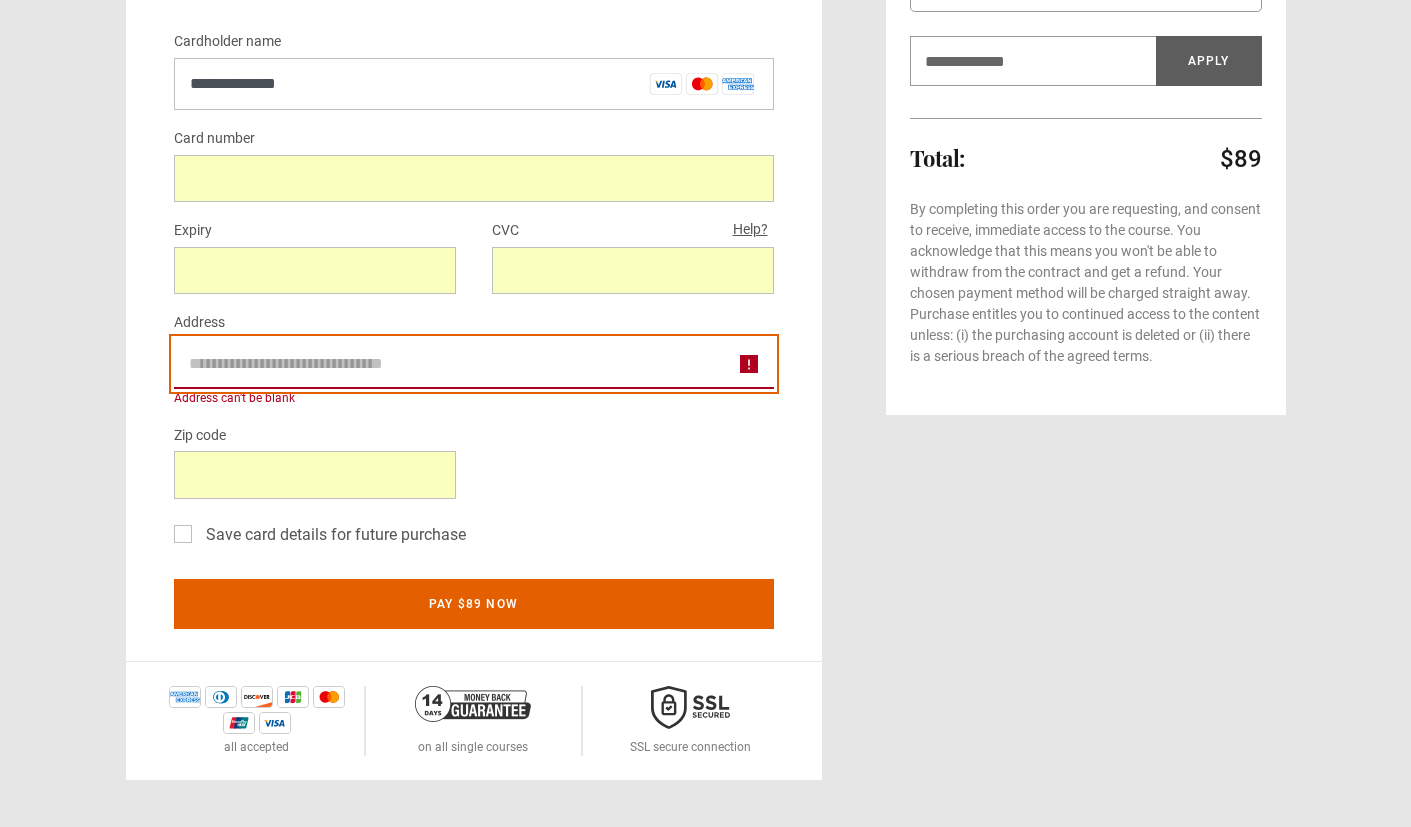 click on "Address" at bounding box center (474, 364) 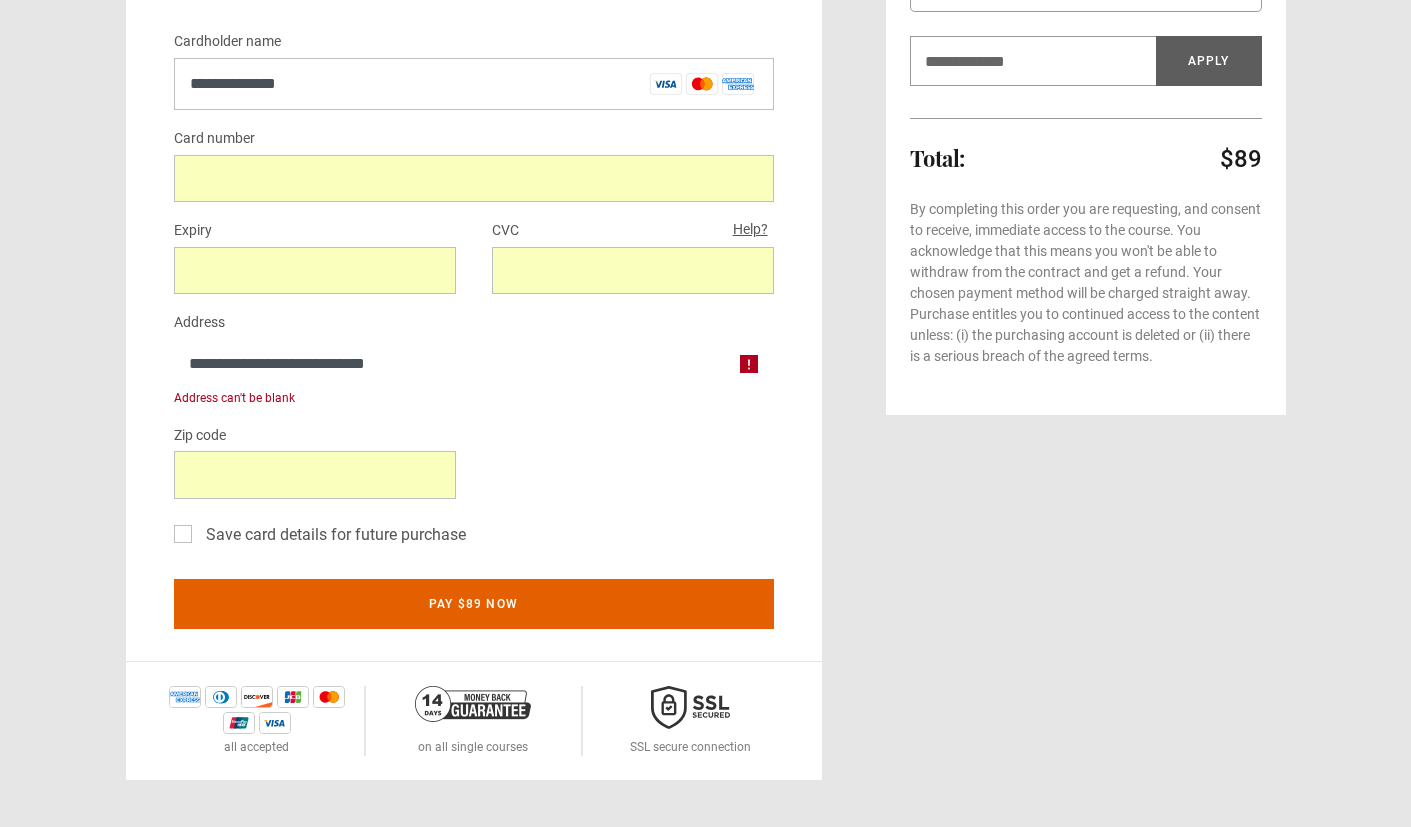 type on "*" 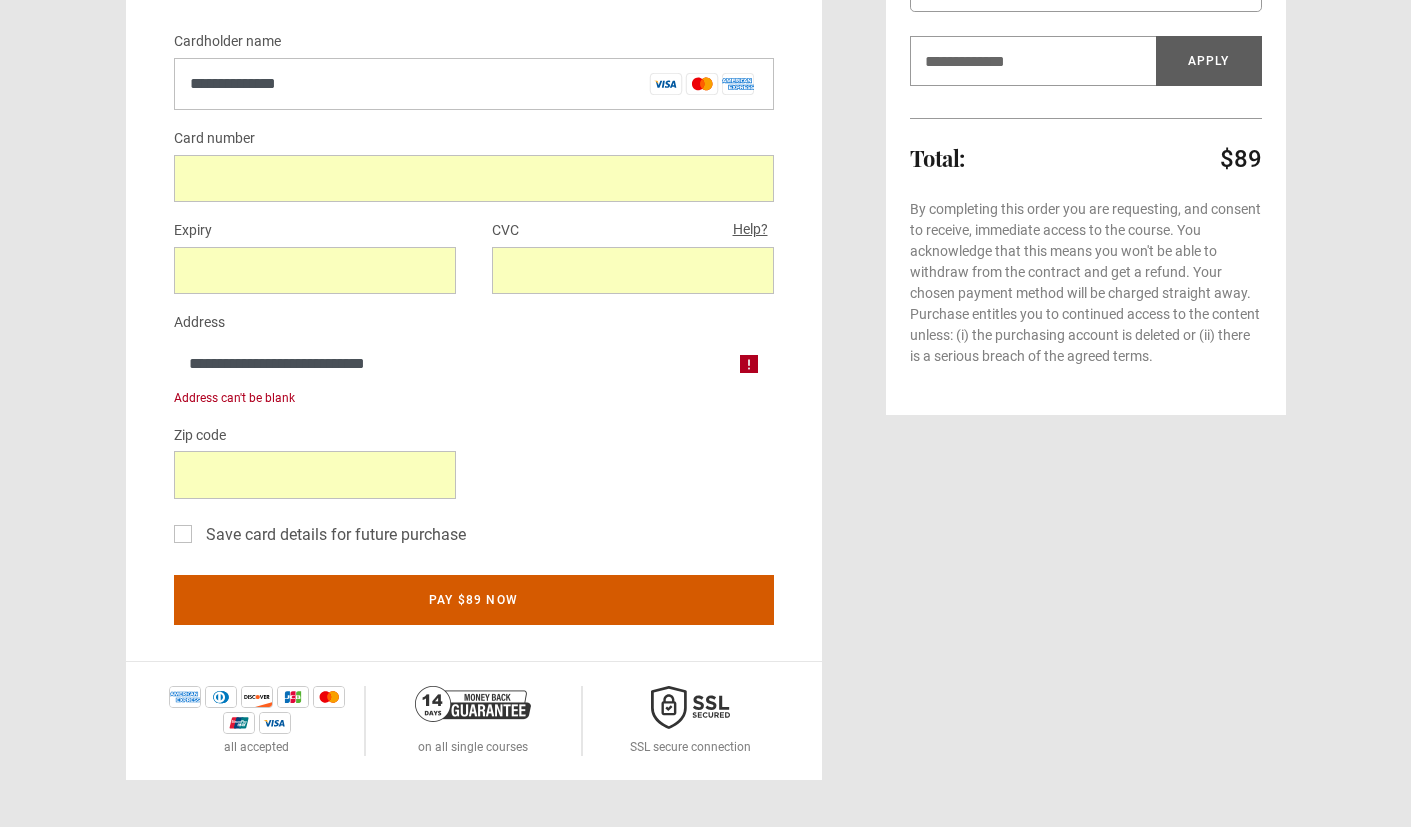 click on "Pay $89 now" at bounding box center [474, 600] 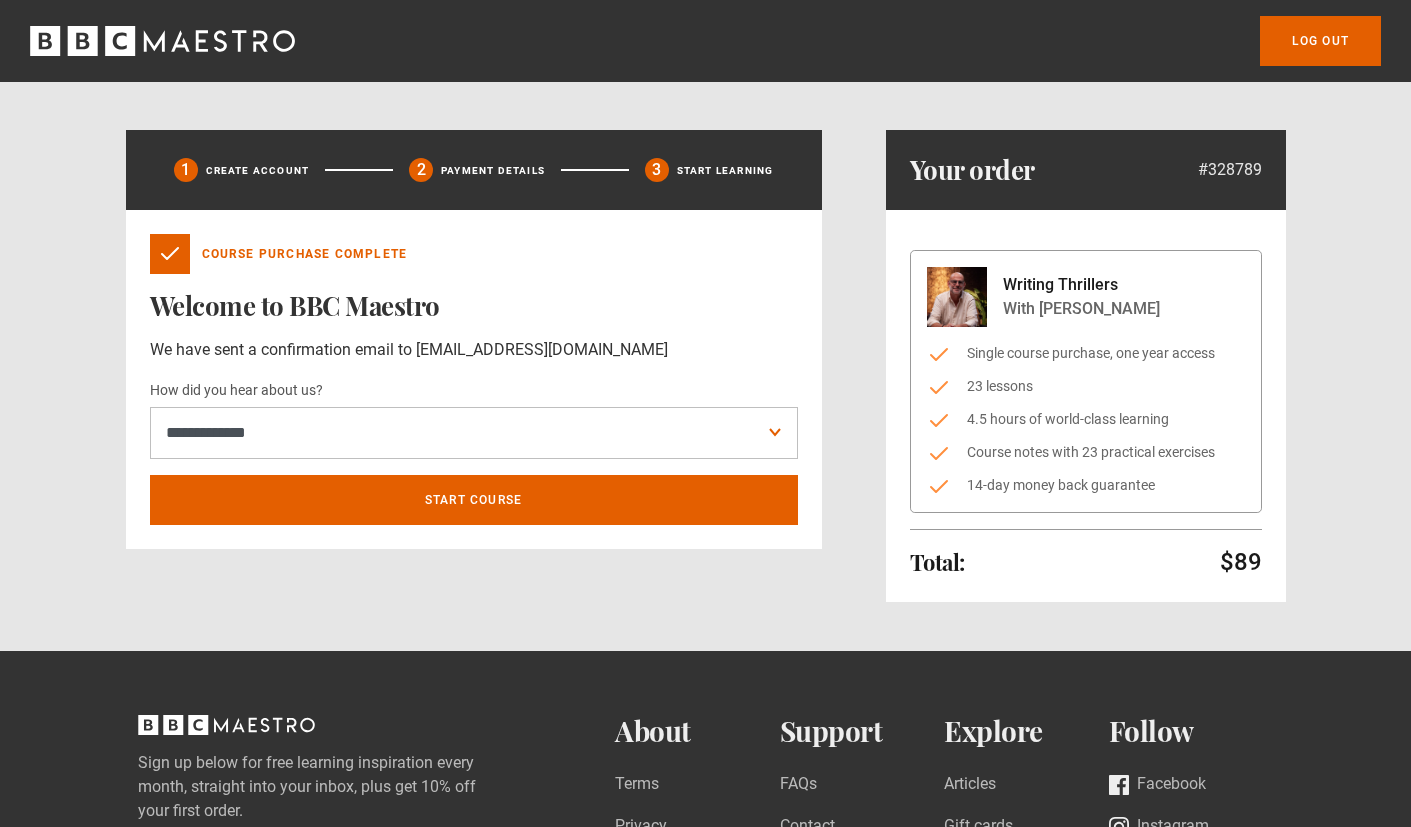 scroll, scrollTop: 0, scrollLeft: 0, axis: both 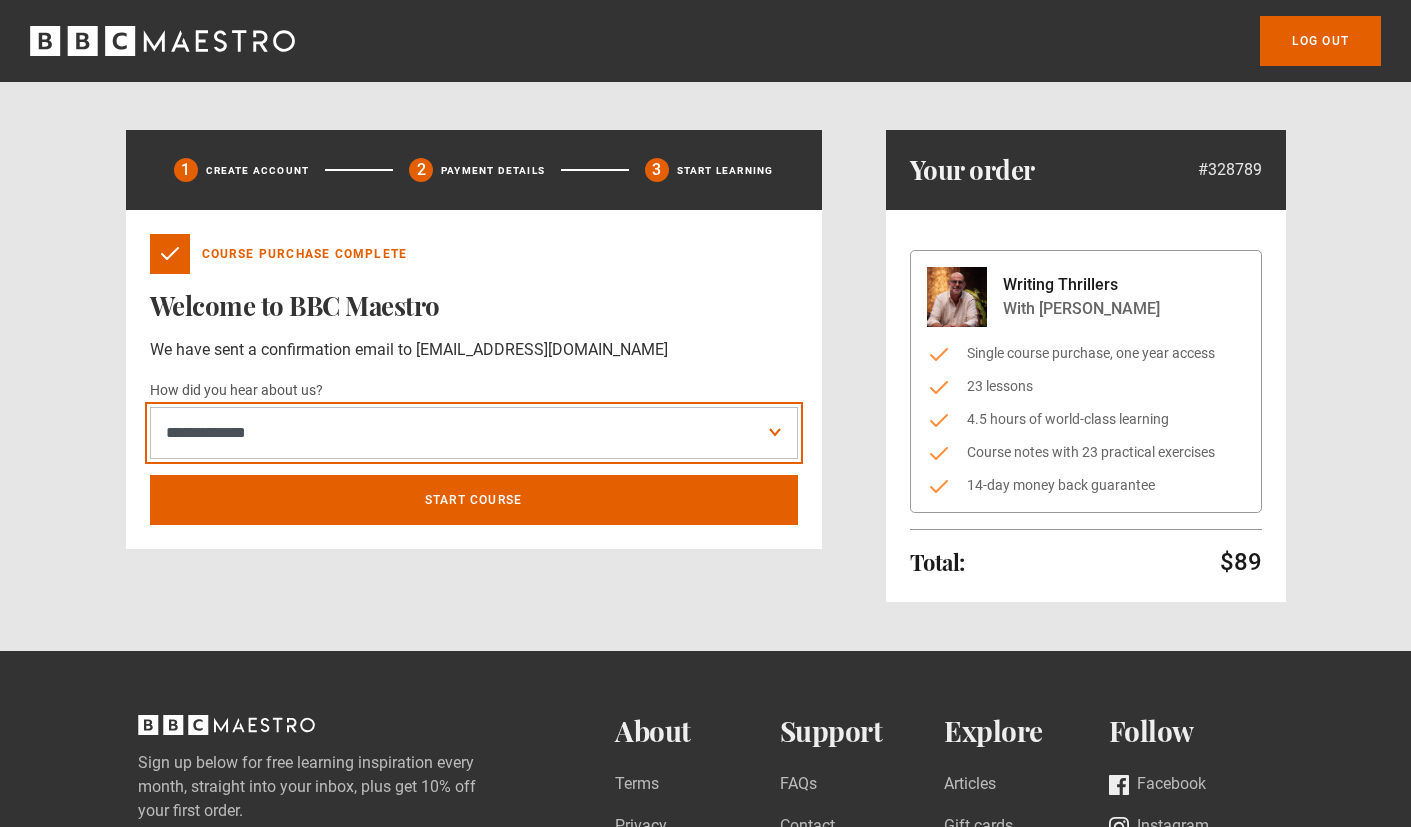 click on "**********" at bounding box center (474, 433) 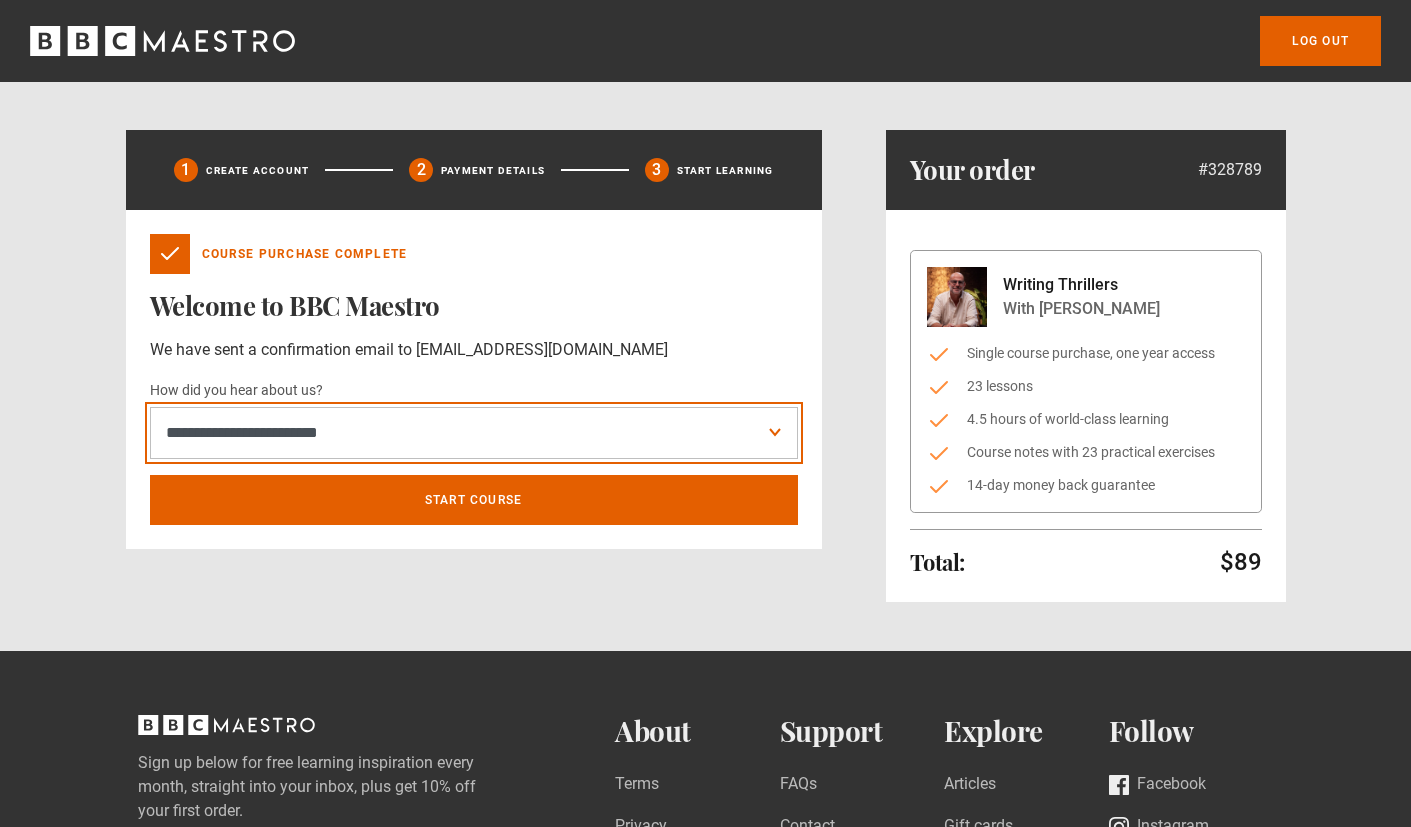 click on "**********" at bounding box center (474, 433) 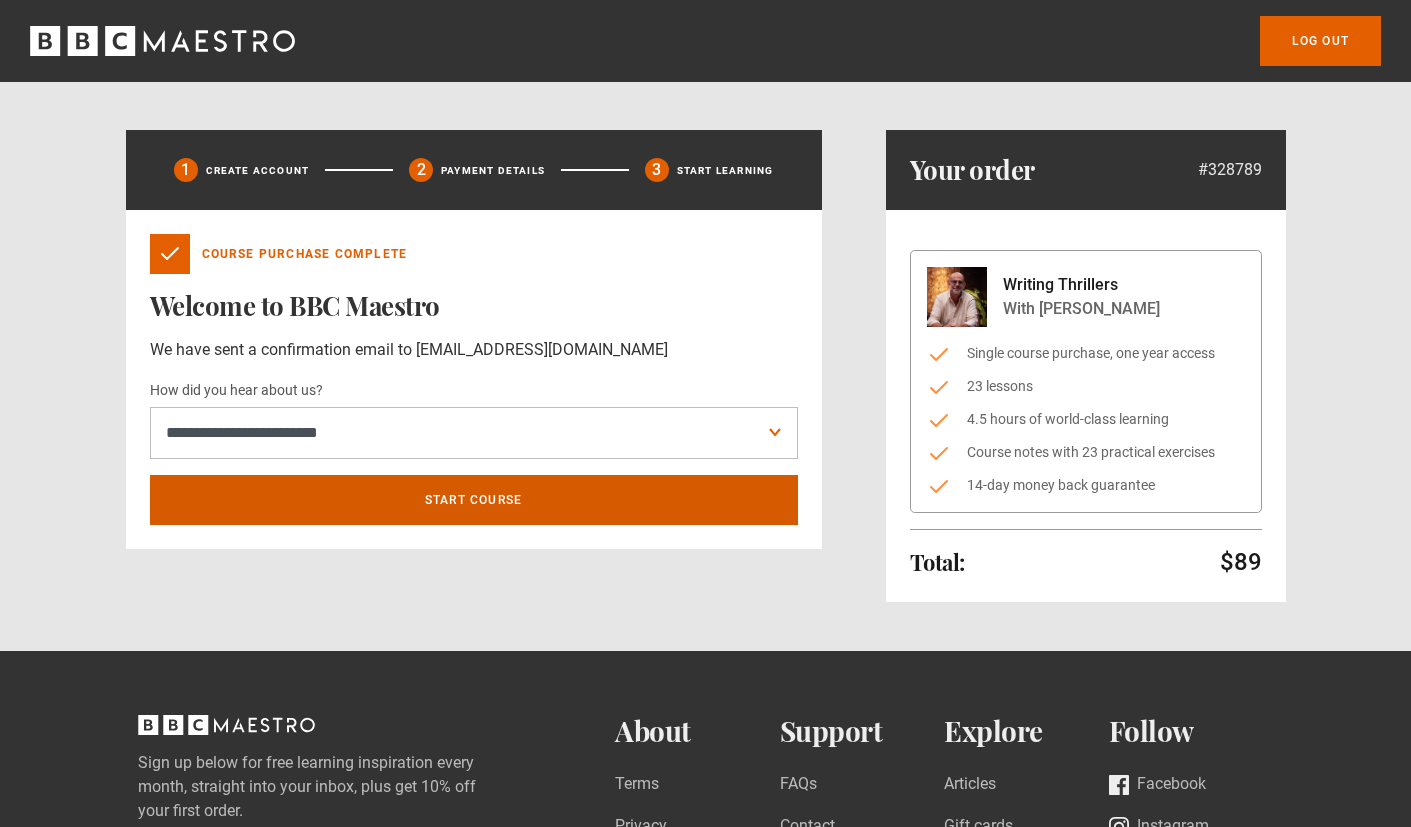 click on "Start course" at bounding box center (474, 500) 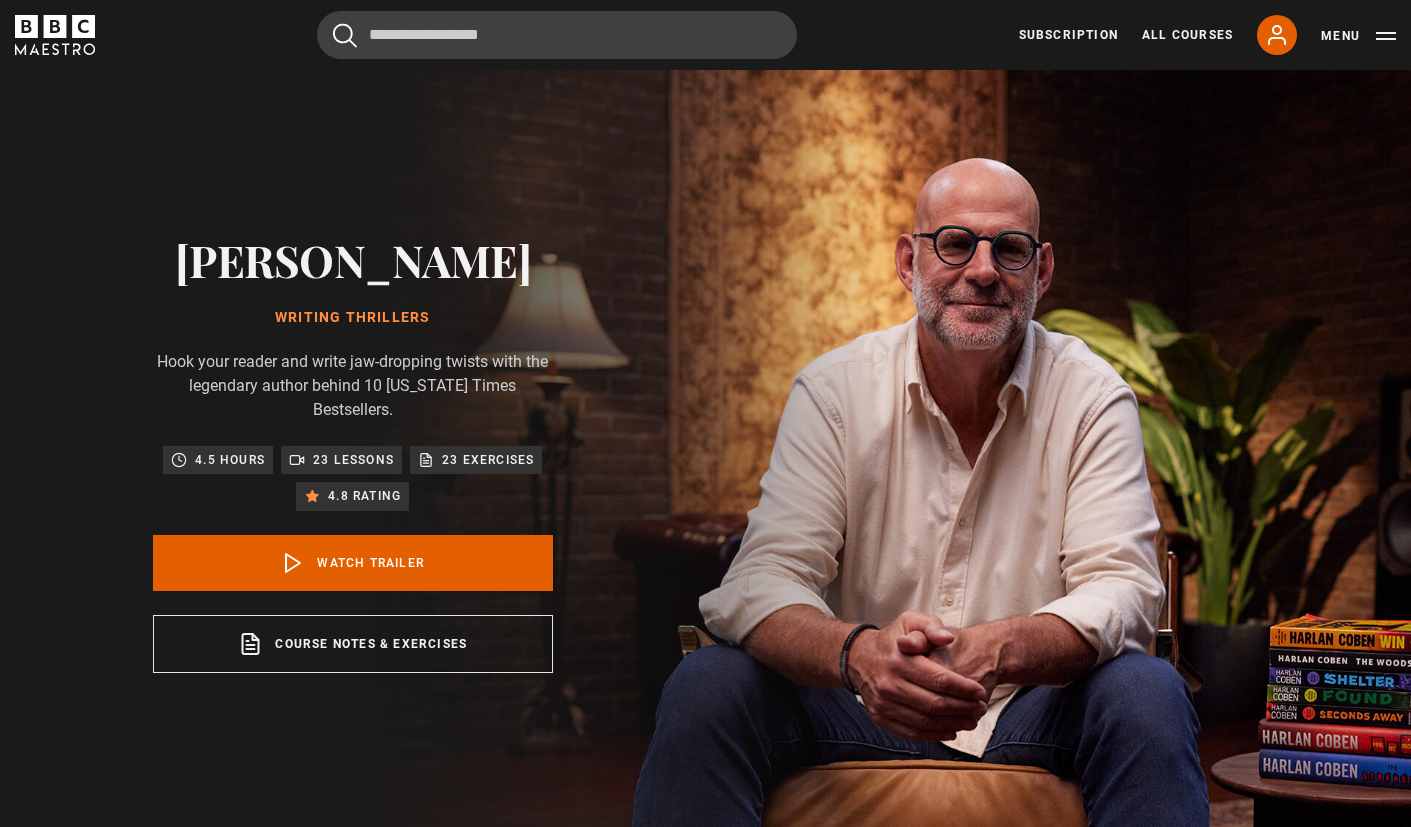 scroll, scrollTop: 837, scrollLeft: 0, axis: vertical 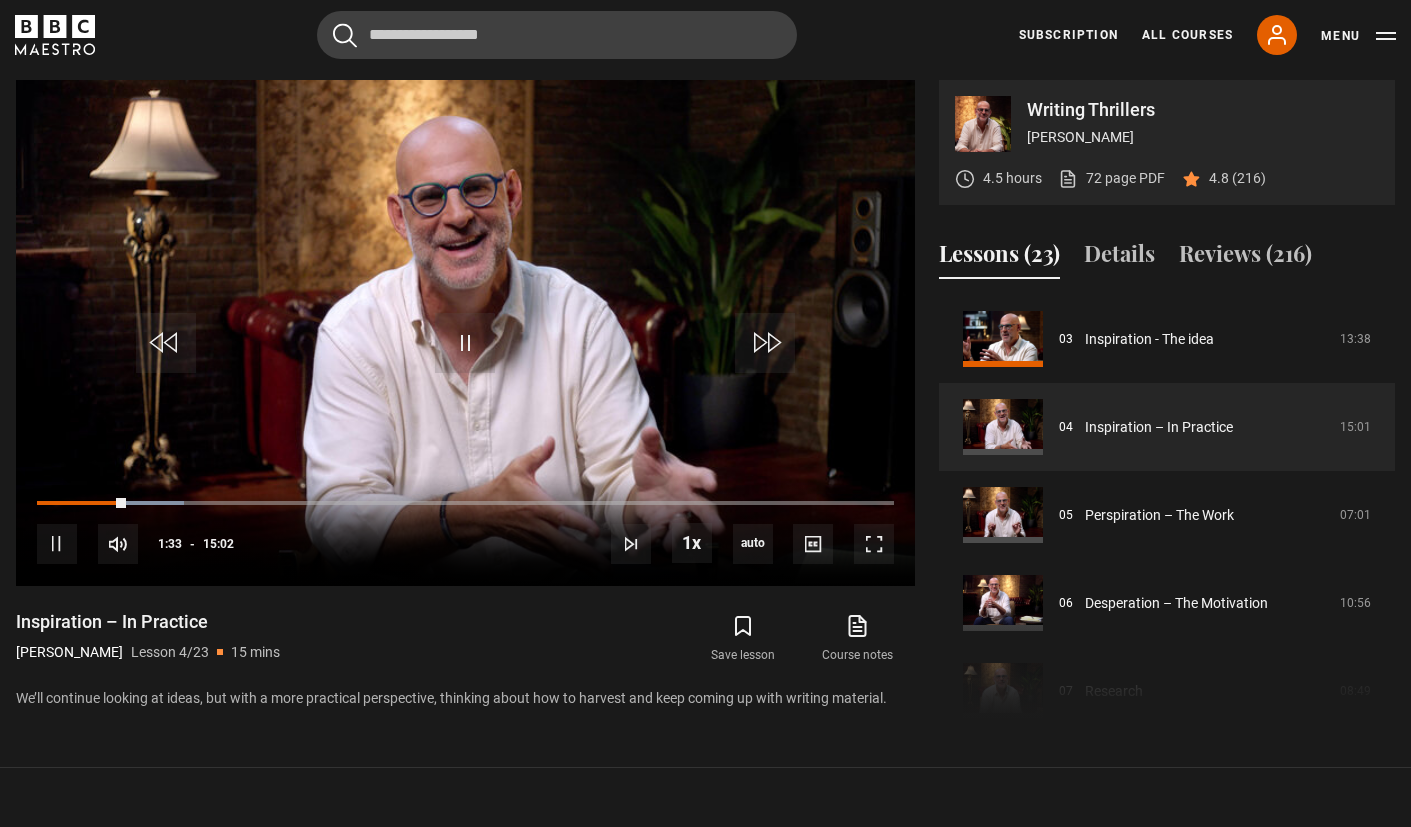 click on "10s Skip Back 10 seconds Pause 10s Skip Forward 10 seconds Loaded :  17.18% 01:33 Pause Mute Current Time  1:33 - Duration  15:02
Harlan Coben
Lesson 4
Inspiration – In Practice
1x Playback Rate 2x 1.5x 1x , selected 0.5x auto Quality 360p 720p 1080p 2160p Auto , selected Captions captions off , selected English  Captions" at bounding box center [465, 530] 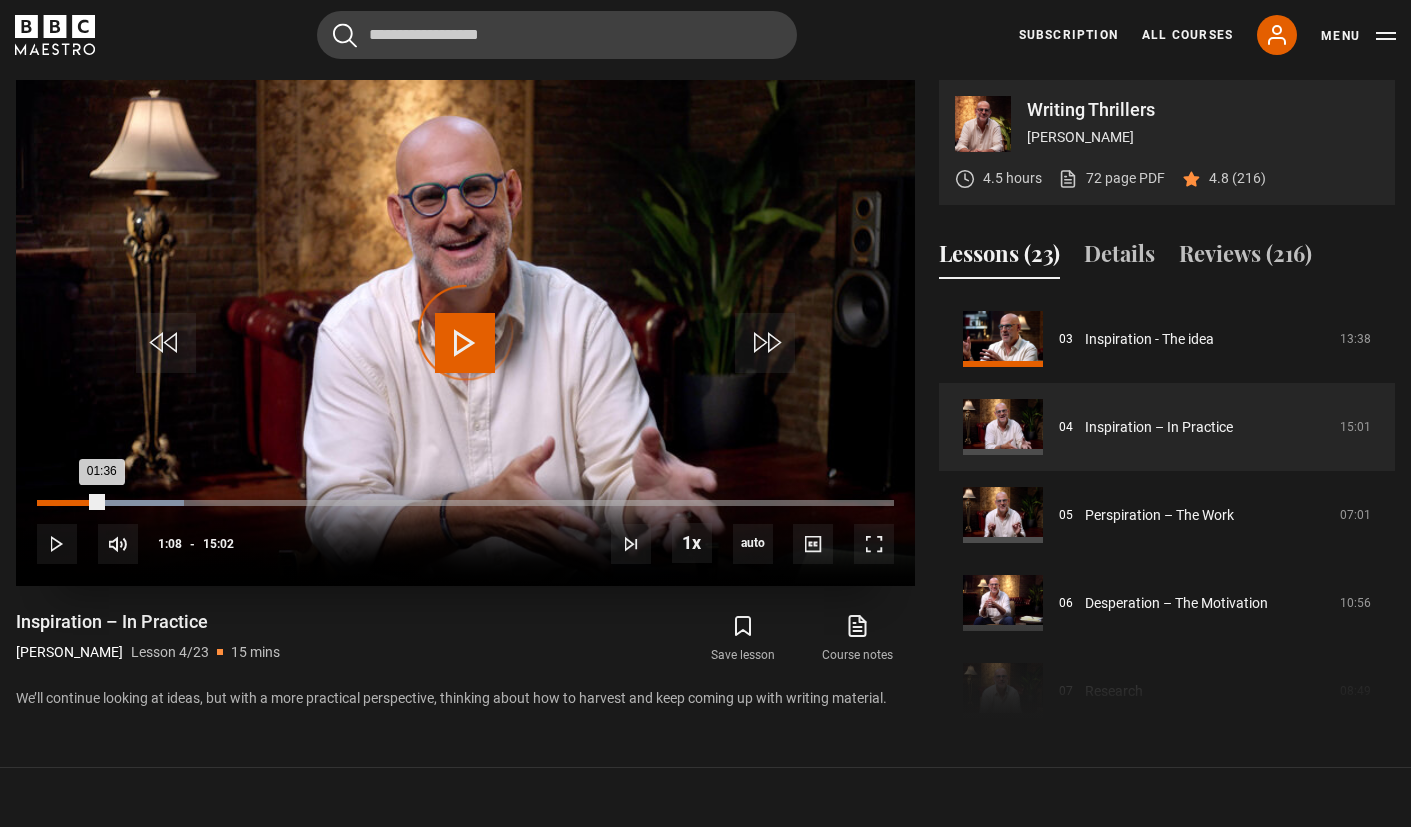 click on "Loaded :  17.18% 01:08 01:36" at bounding box center [465, 503] 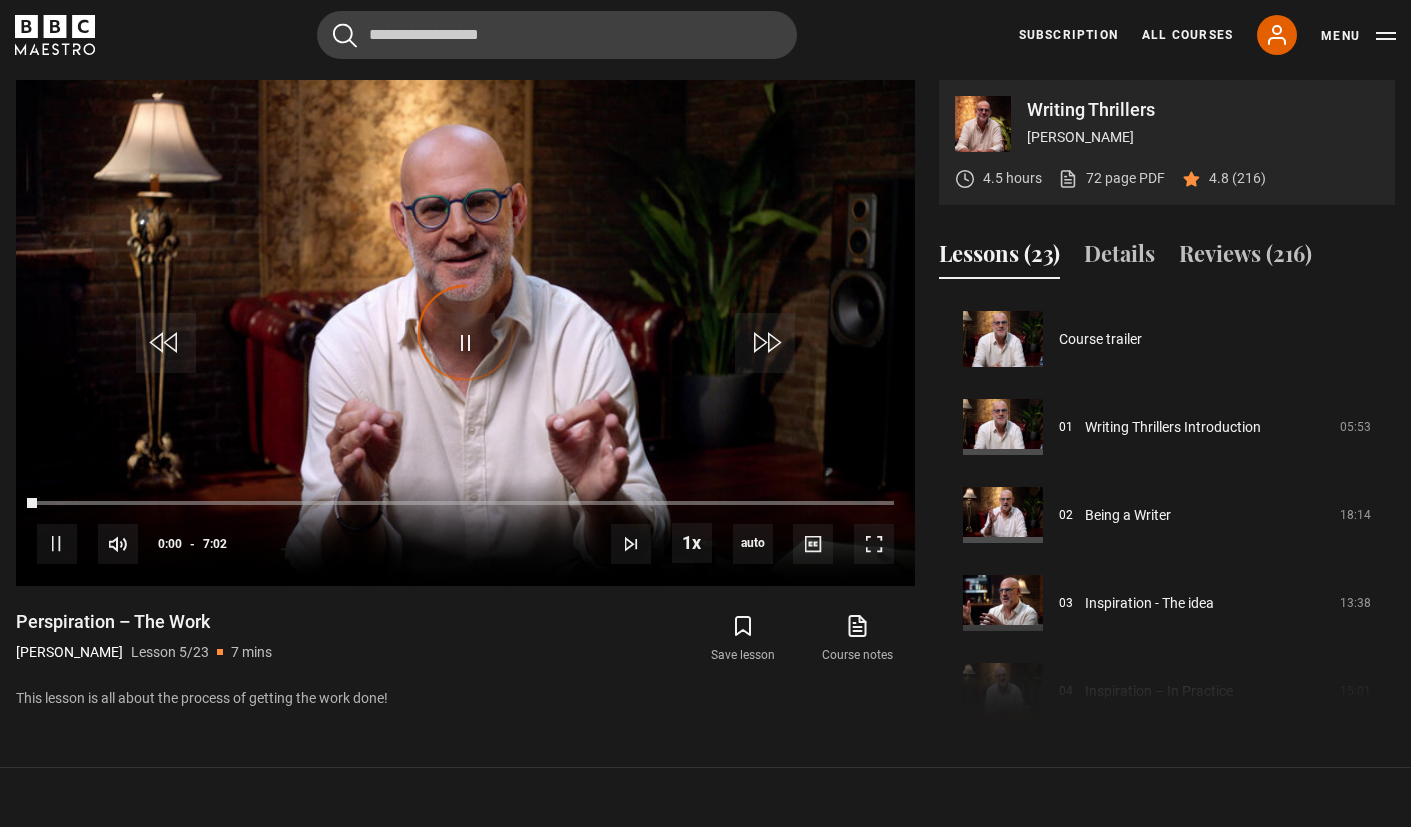 scroll, scrollTop: 352, scrollLeft: 0, axis: vertical 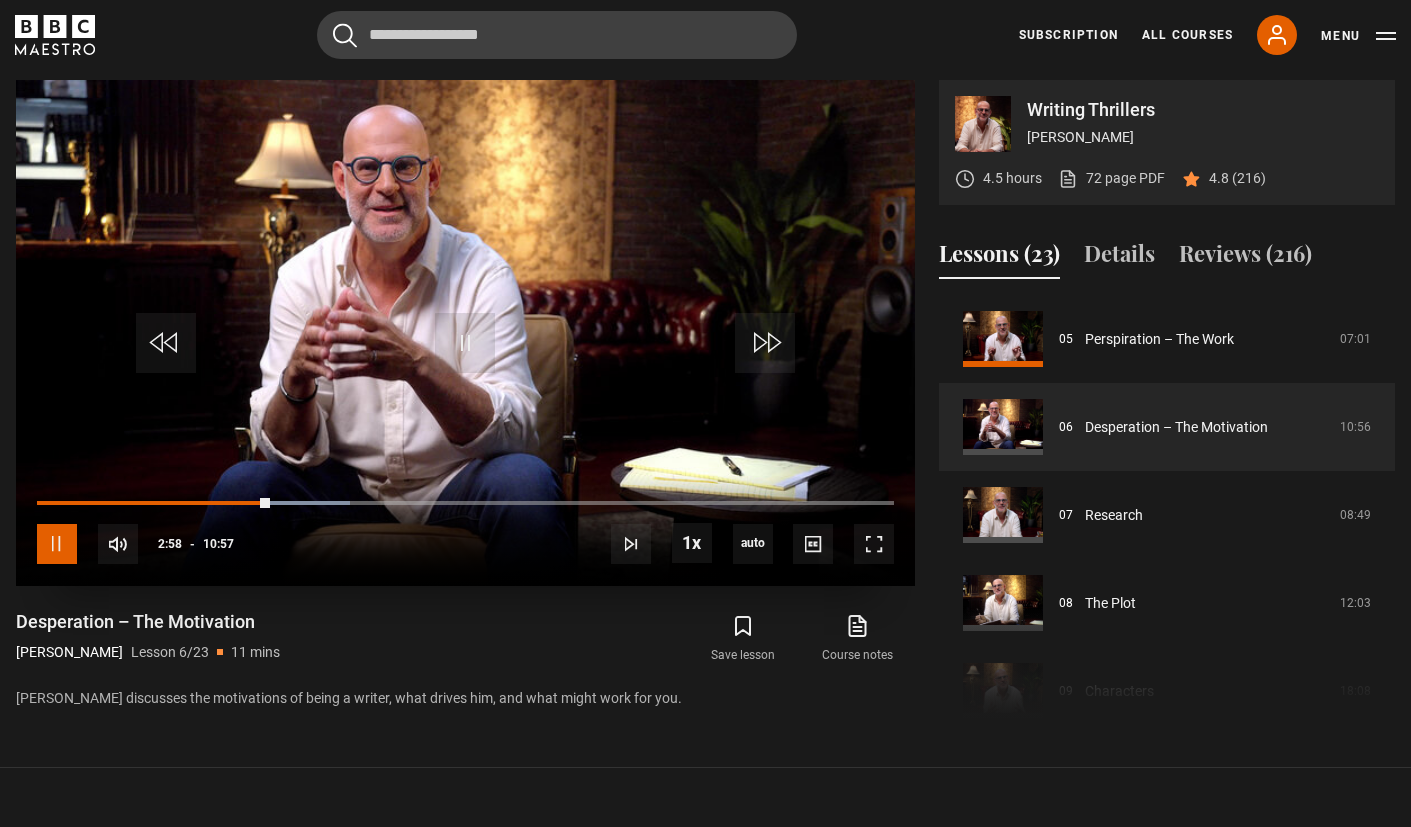 click at bounding box center (57, 544) 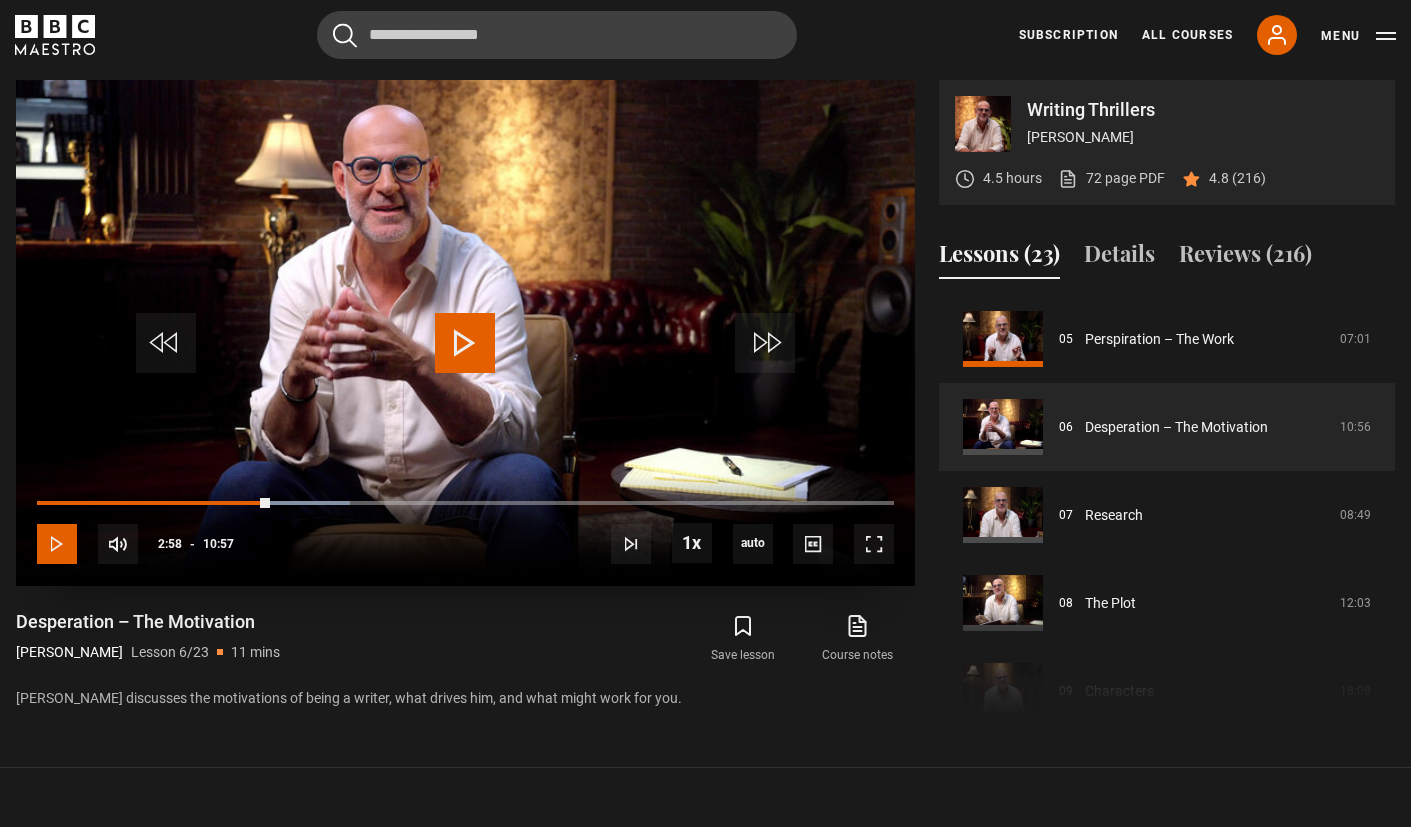 click at bounding box center [57, 544] 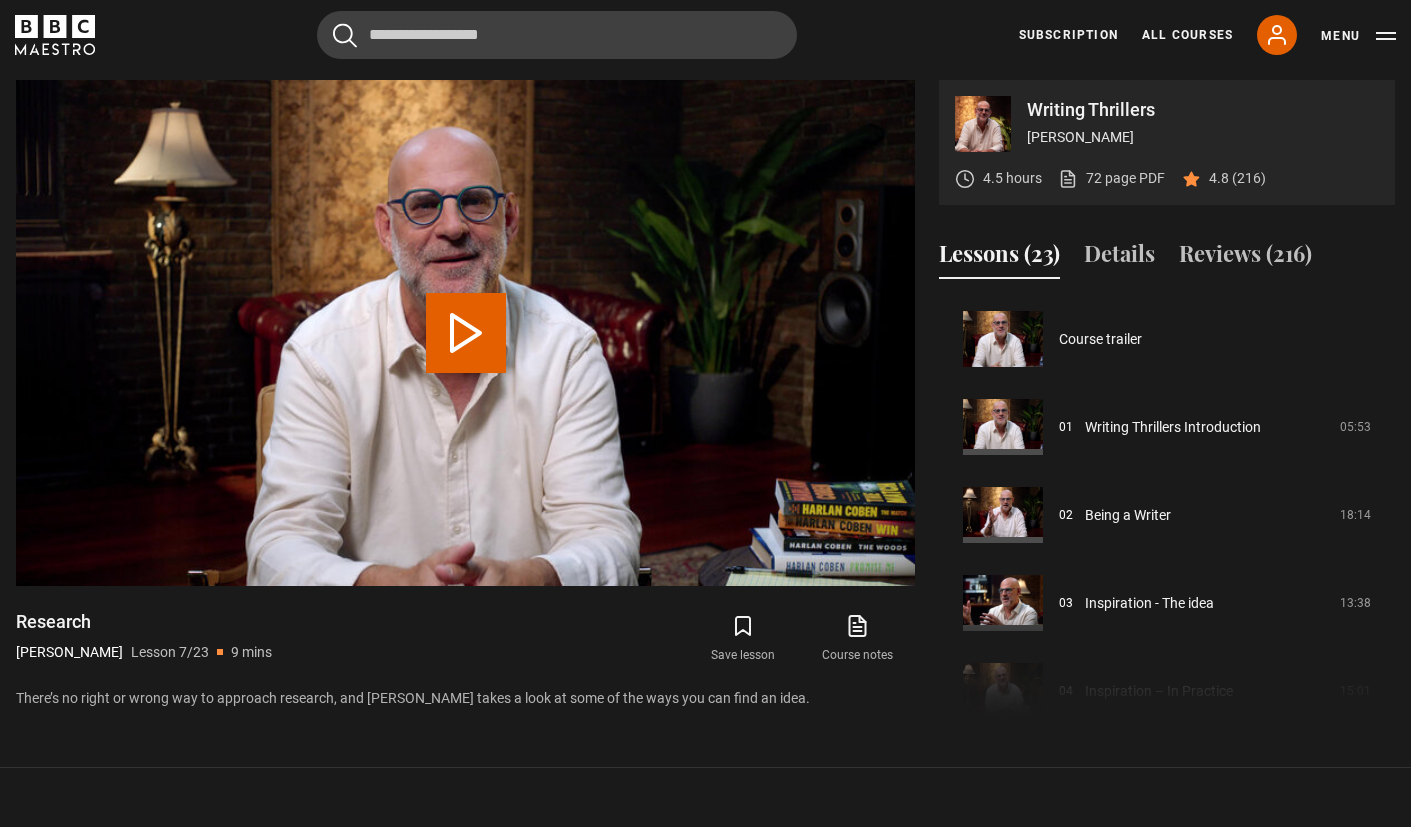 scroll, scrollTop: 528, scrollLeft: 0, axis: vertical 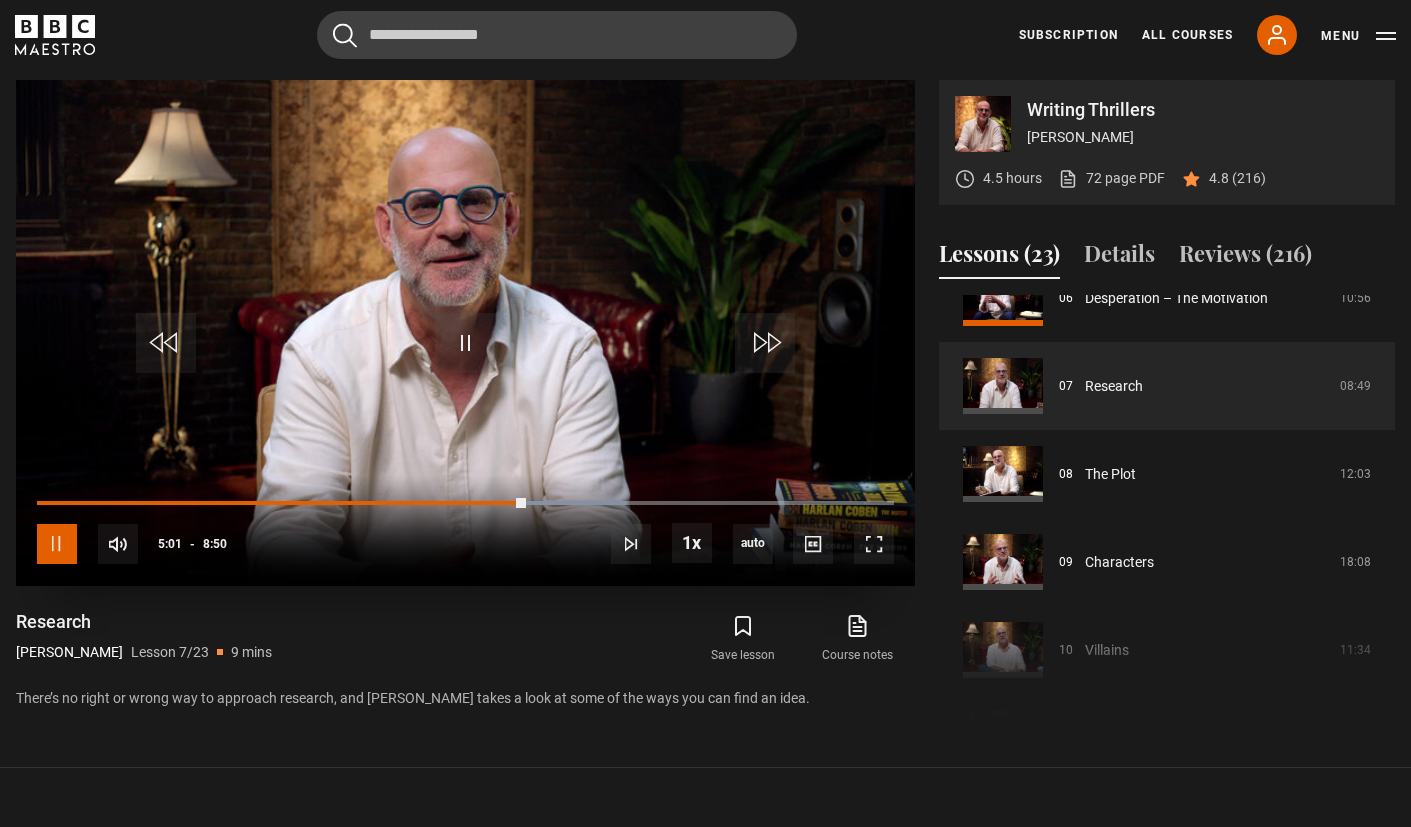 click at bounding box center (57, 544) 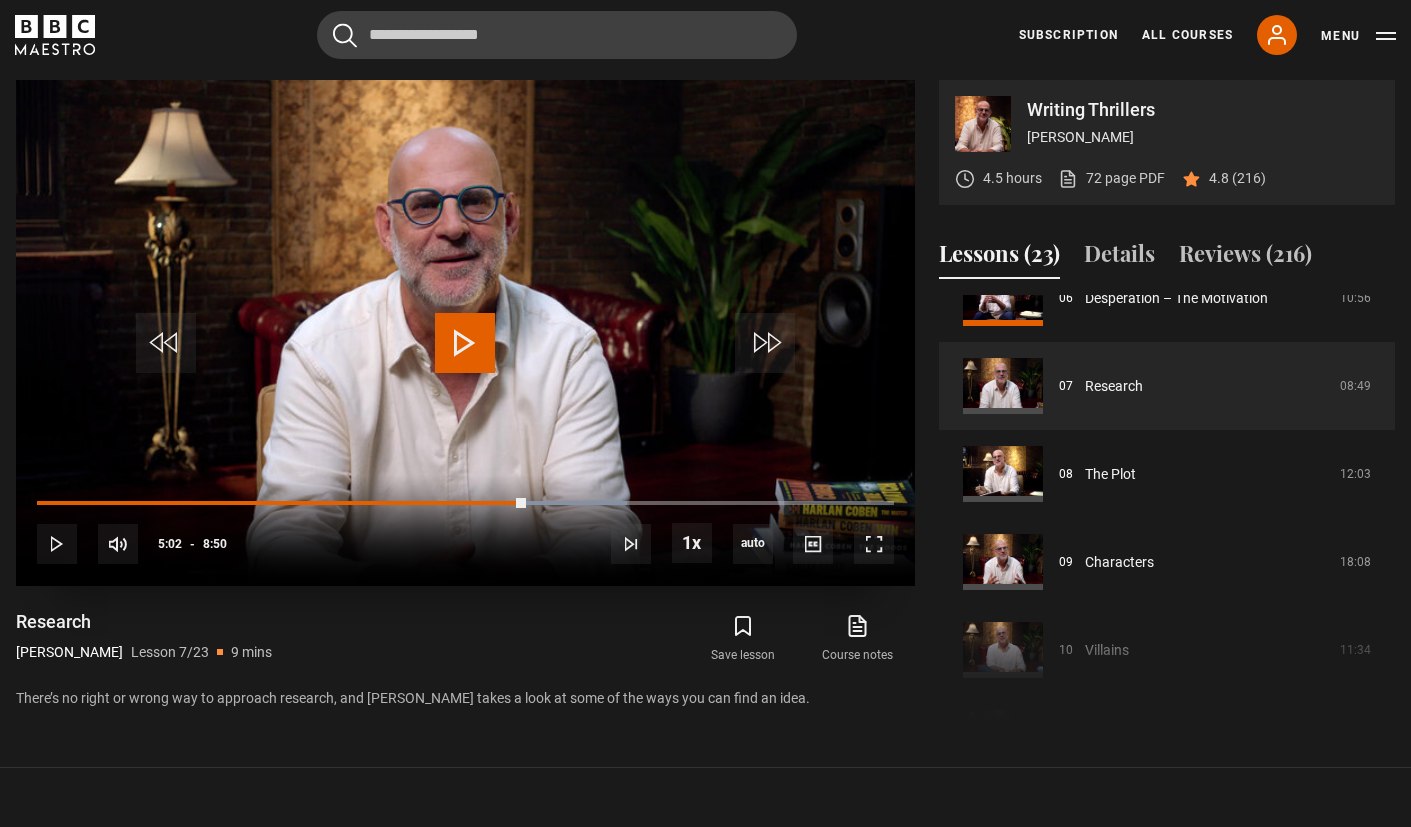 click at bounding box center (465, 343) 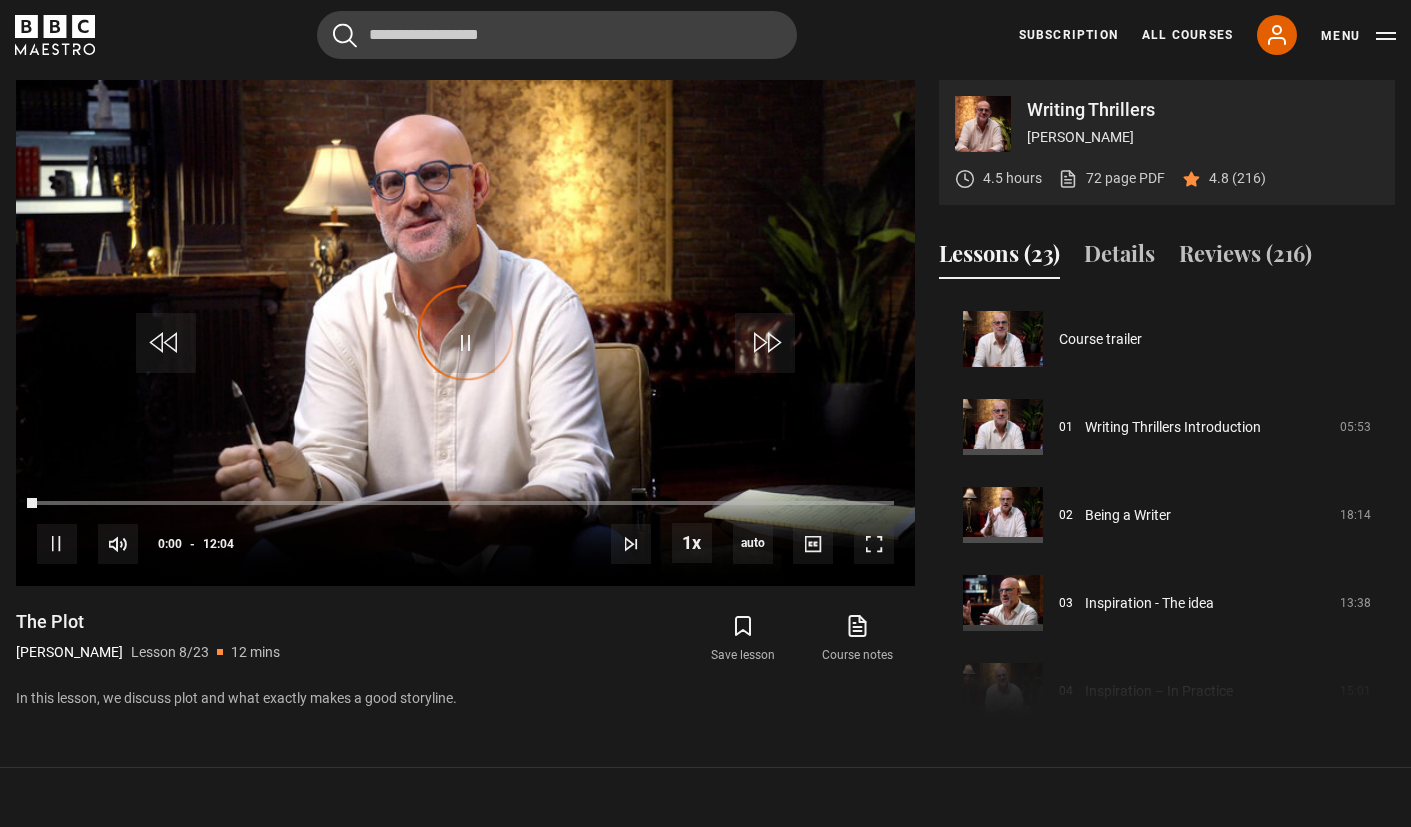 scroll, scrollTop: 616, scrollLeft: 0, axis: vertical 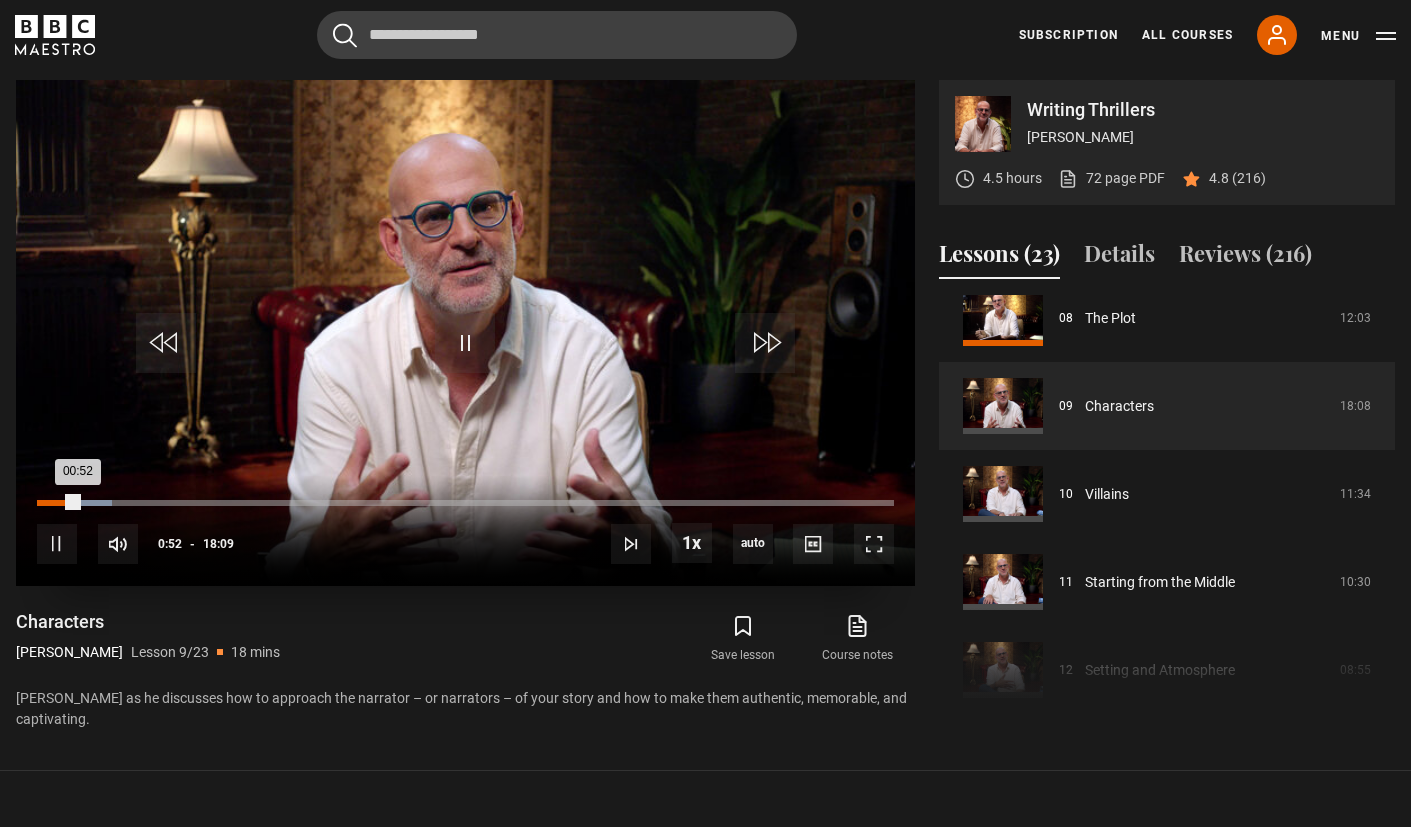 click on "Loaded :  8.72% 00:27 00:52" at bounding box center (465, 503) 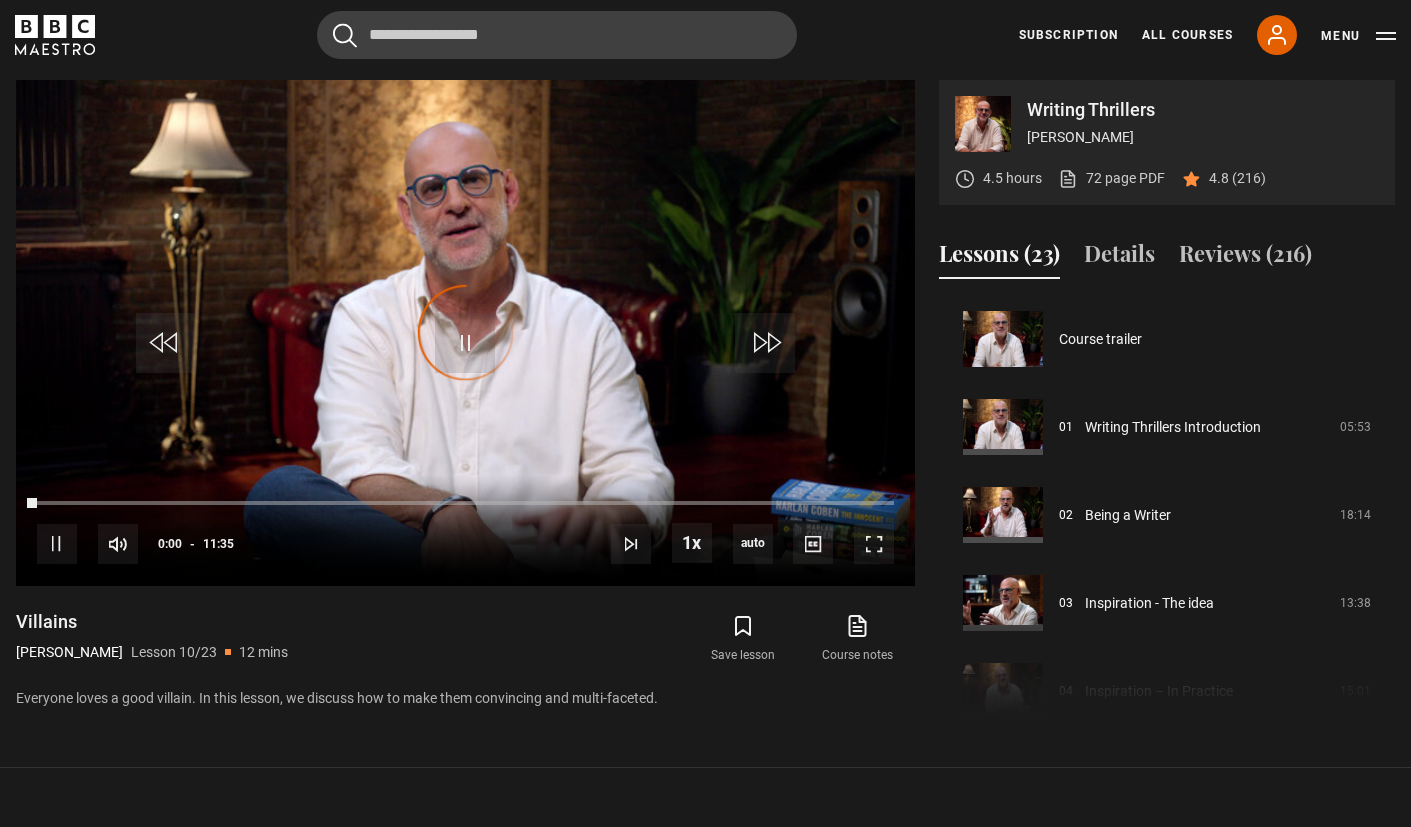 scroll, scrollTop: 792, scrollLeft: 0, axis: vertical 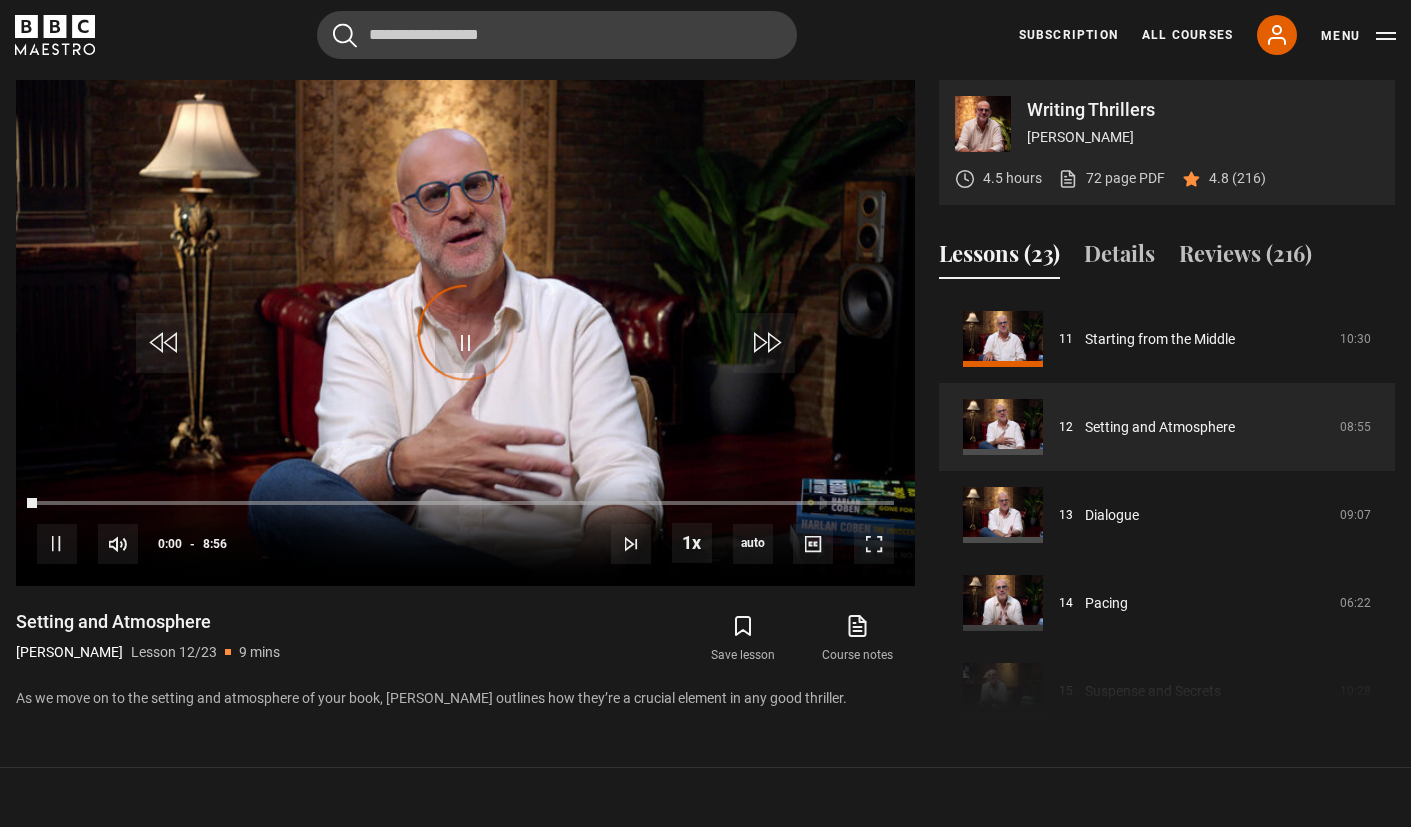 drag, startPoint x: 1387, startPoint y: 505, endPoint x: 1387, endPoint y: 522, distance: 17 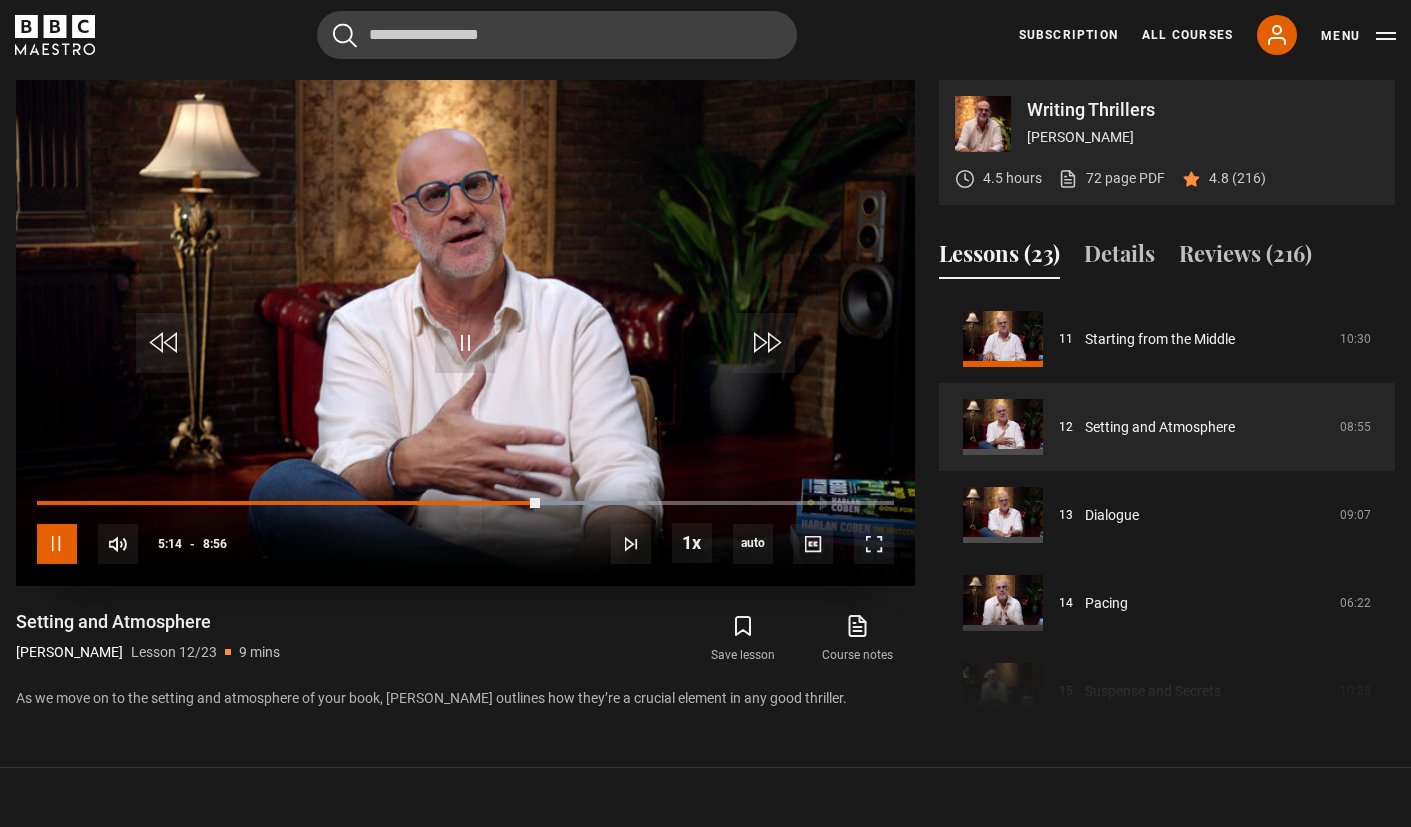 click at bounding box center [57, 544] 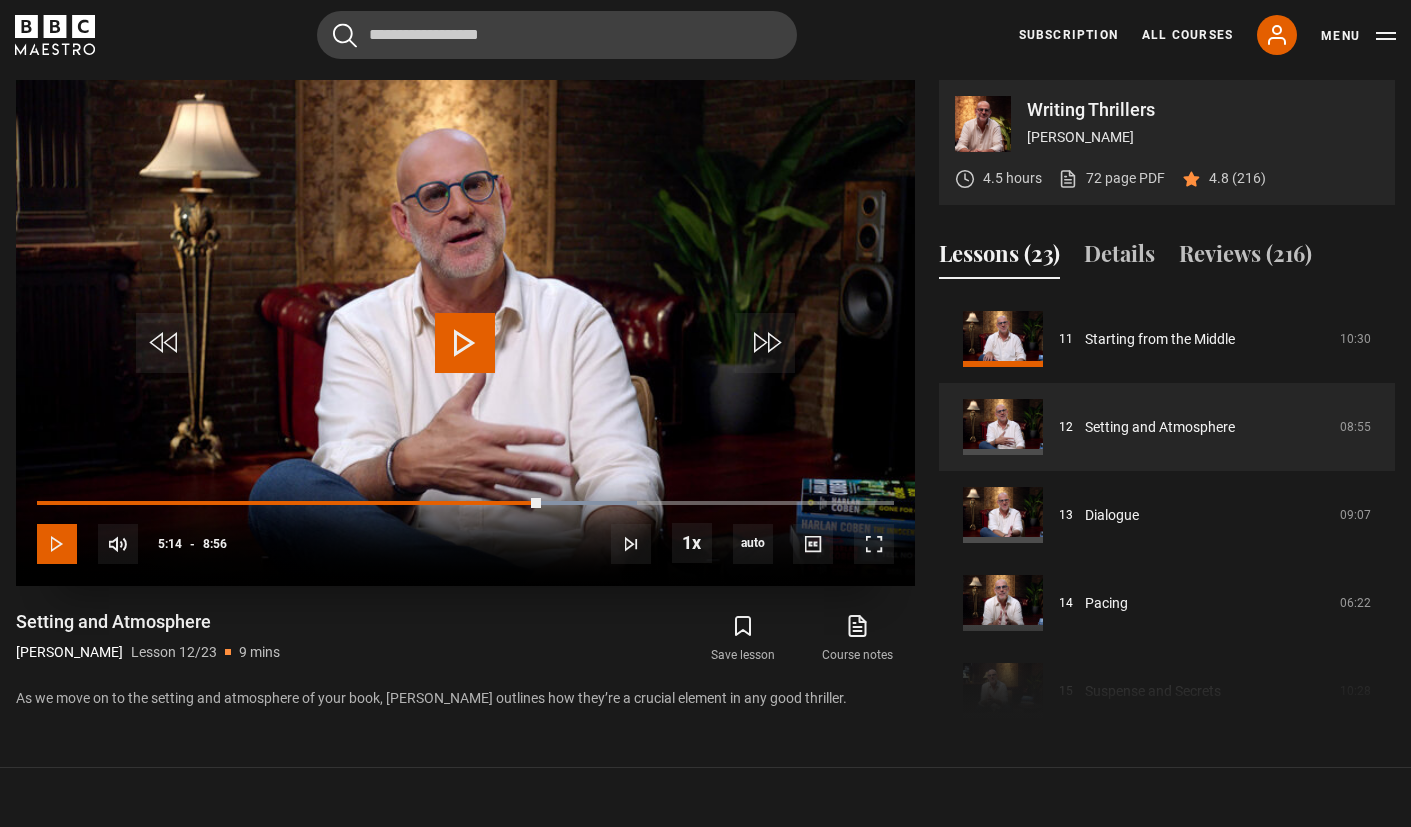 click at bounding box center (57, 544) 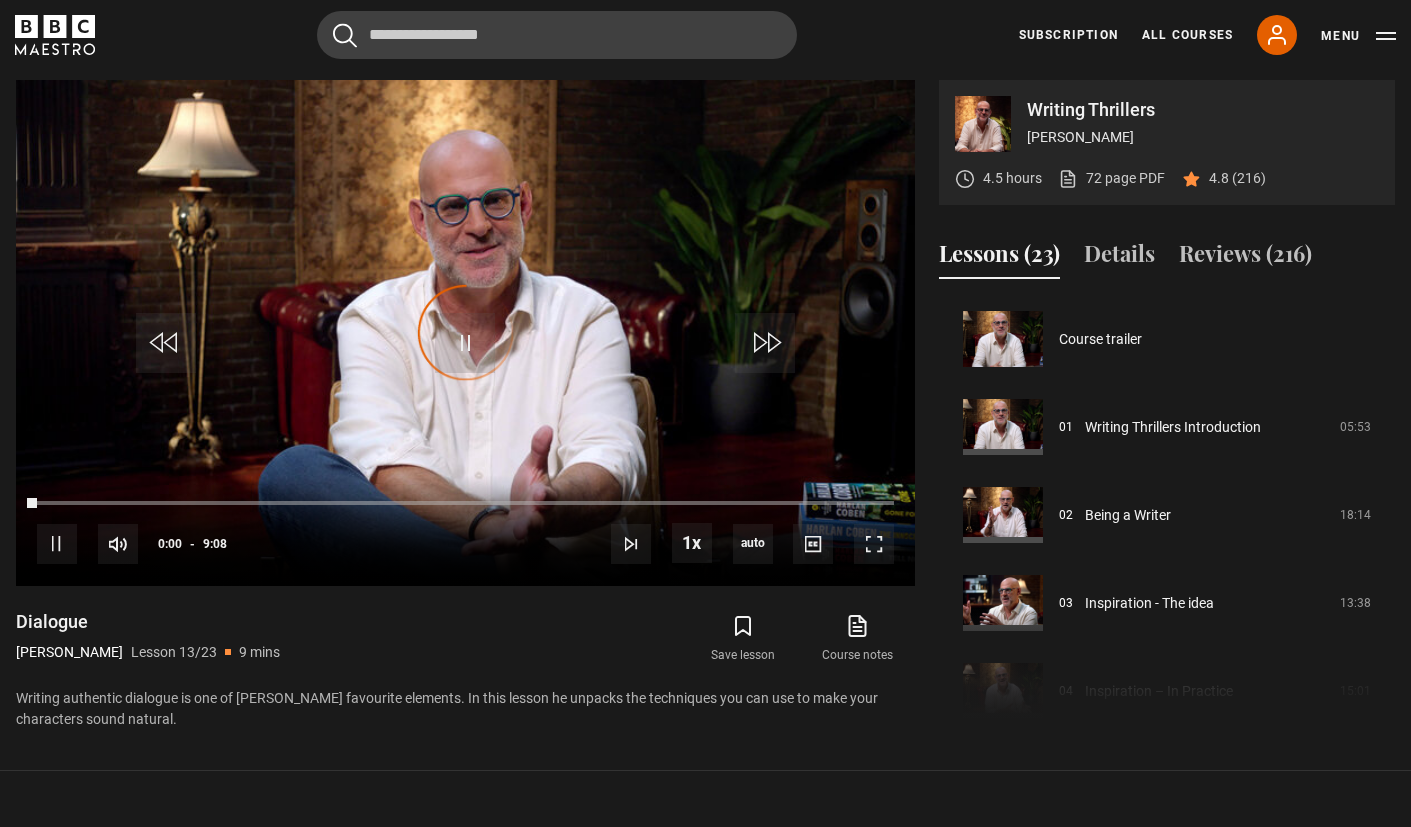 scroll, scrollTop: 1056, scrollLeft: 0, axis: vertical 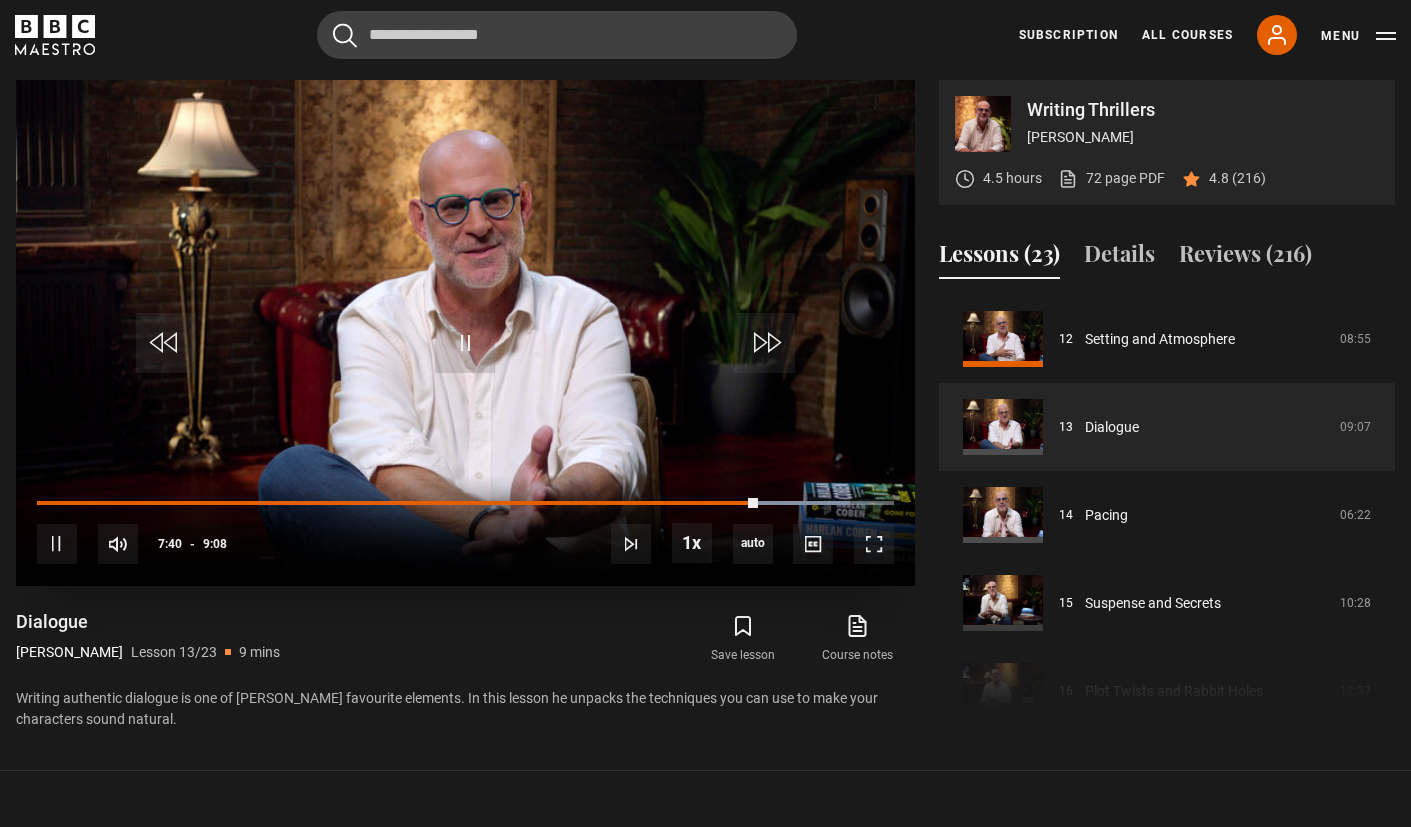 click on "10s Skip Back 10 seconds Pause 10s Skip Forward 10 seconds Loaded :  94.89% 1:33 7:40 Pause Mute 6% Current Time  7:40 - Duration  9:08
Harlan Coben
Lesson 13
Dialogue
1x Playback Rate 2x 1.5x 1x , selected 0.5x auto Quality 360p 720p 1080p 2160p Auto , selected Captions captions off , selected English  Captions" at bounding box center (465, 530) 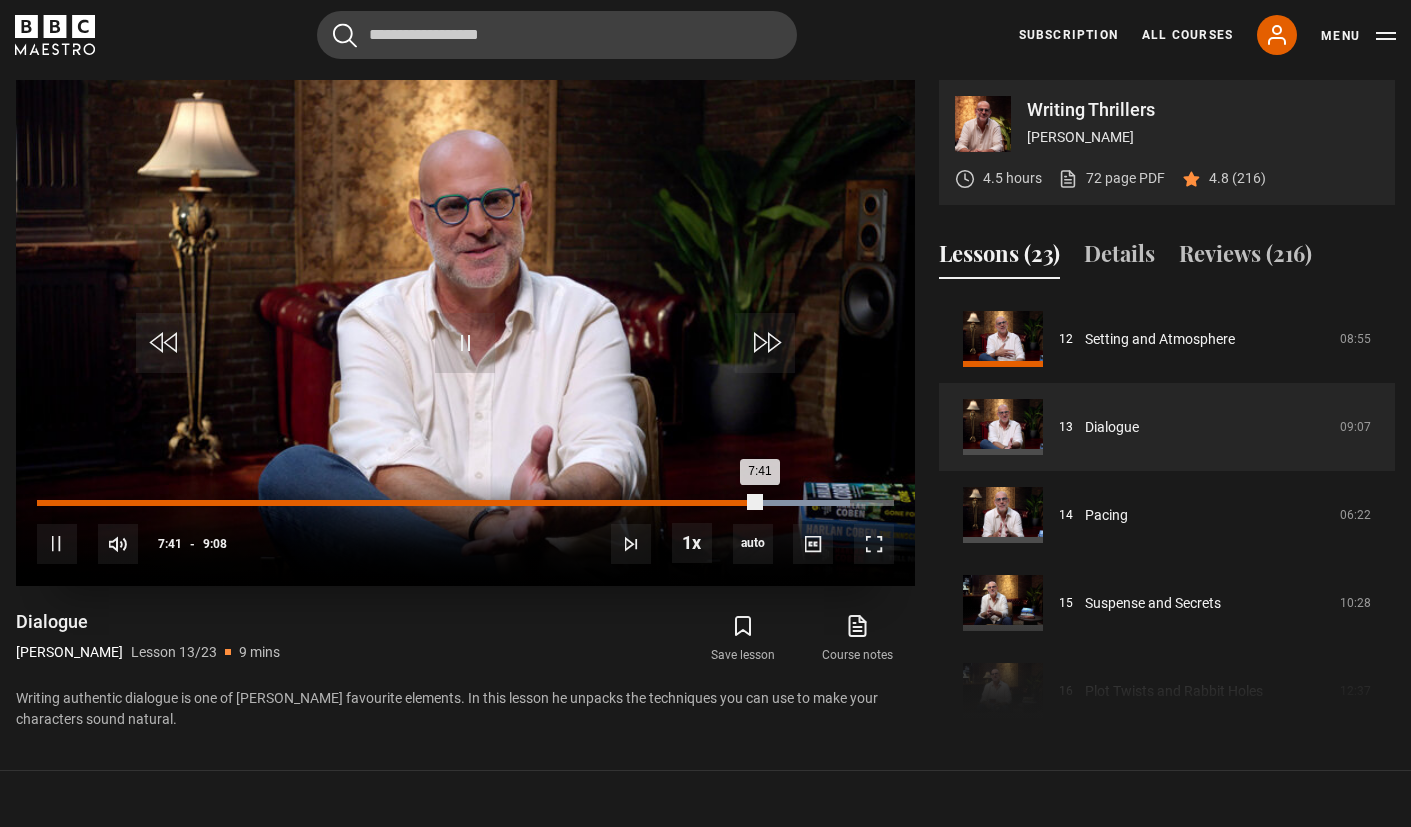 click on "Loaded :  94.89% 7:23 7:41" at bounding box center [465, 503] 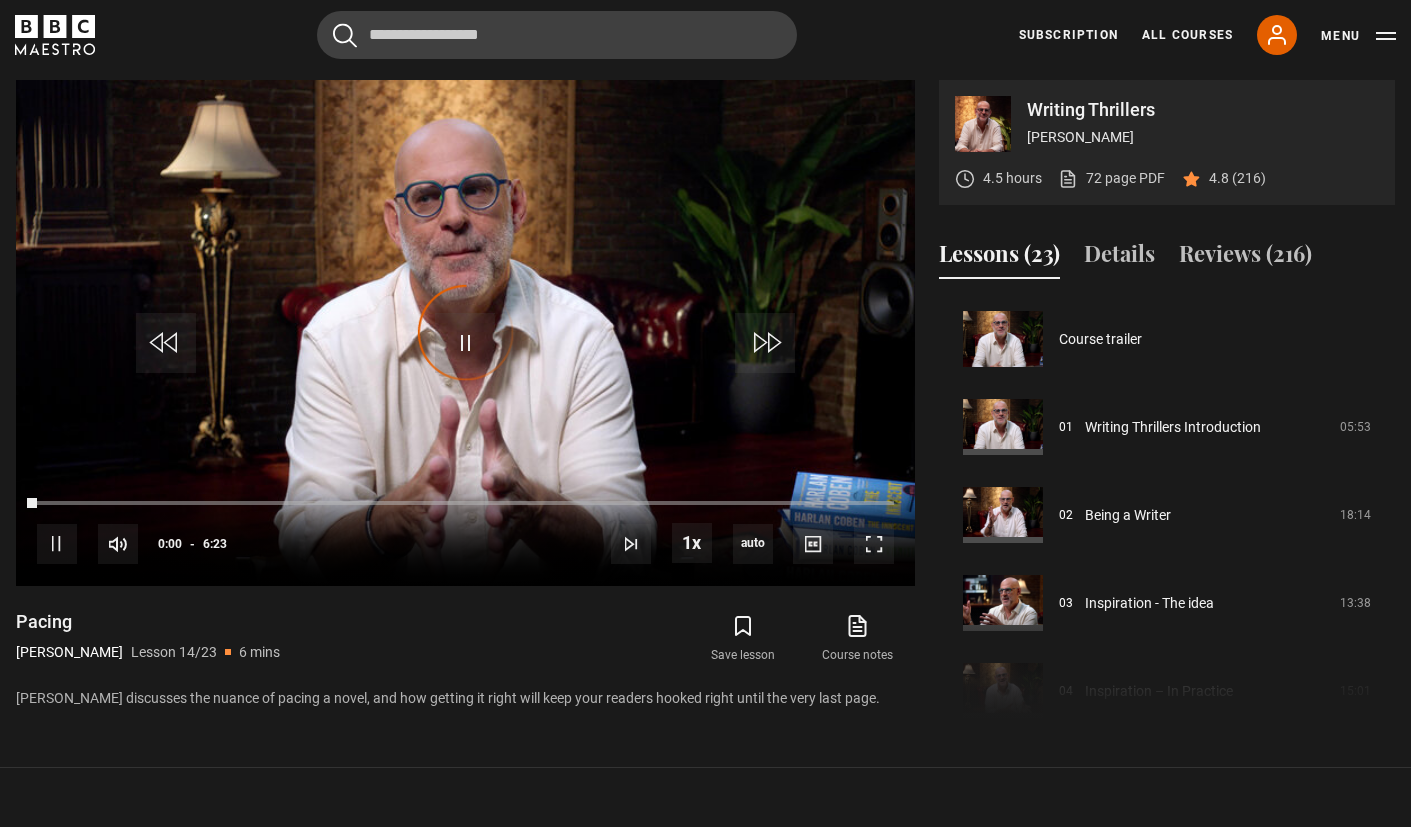 scroll, scrollTop: 1144, scrollLeft: 0, axis: vertical 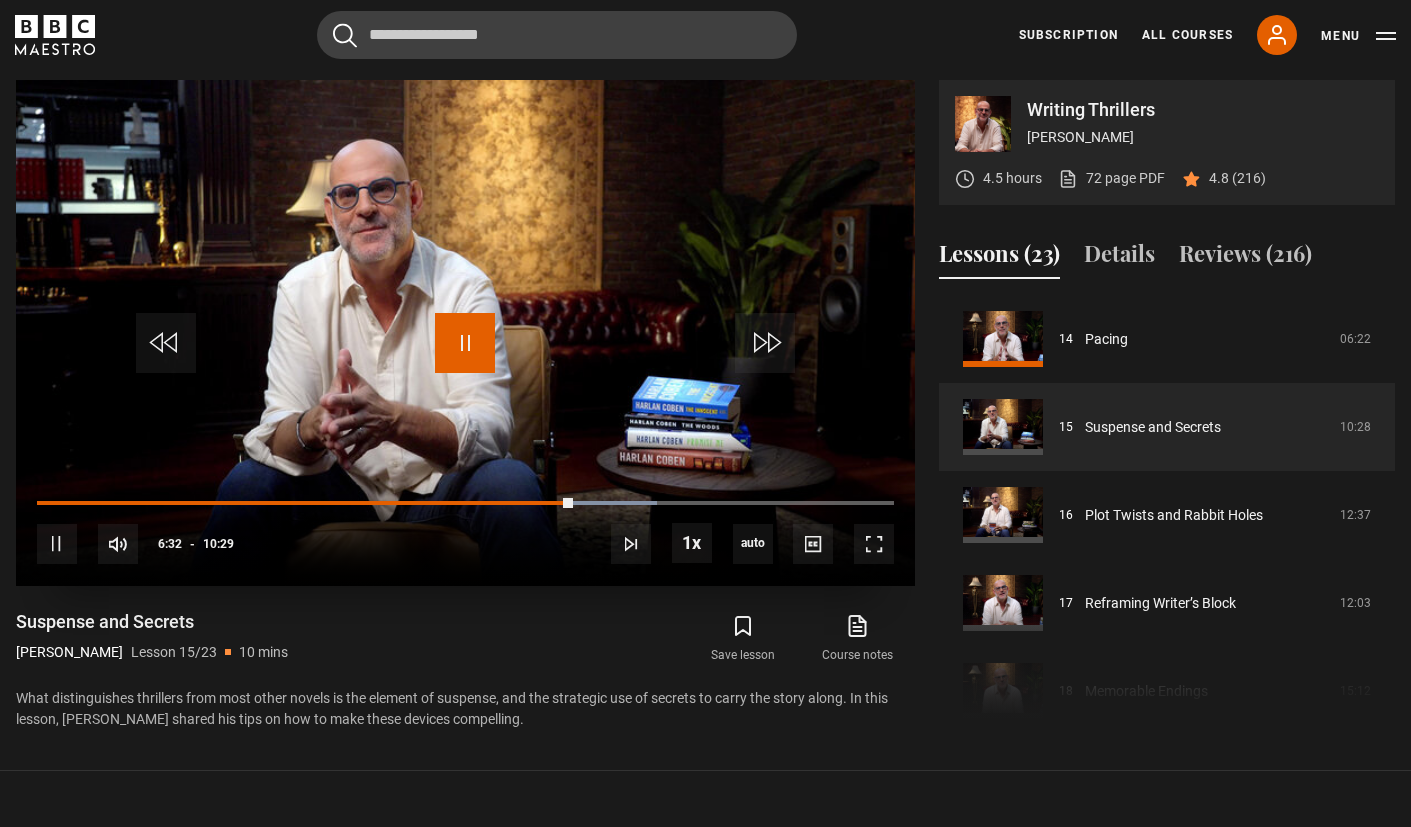 click at bounding box center (465, 343) 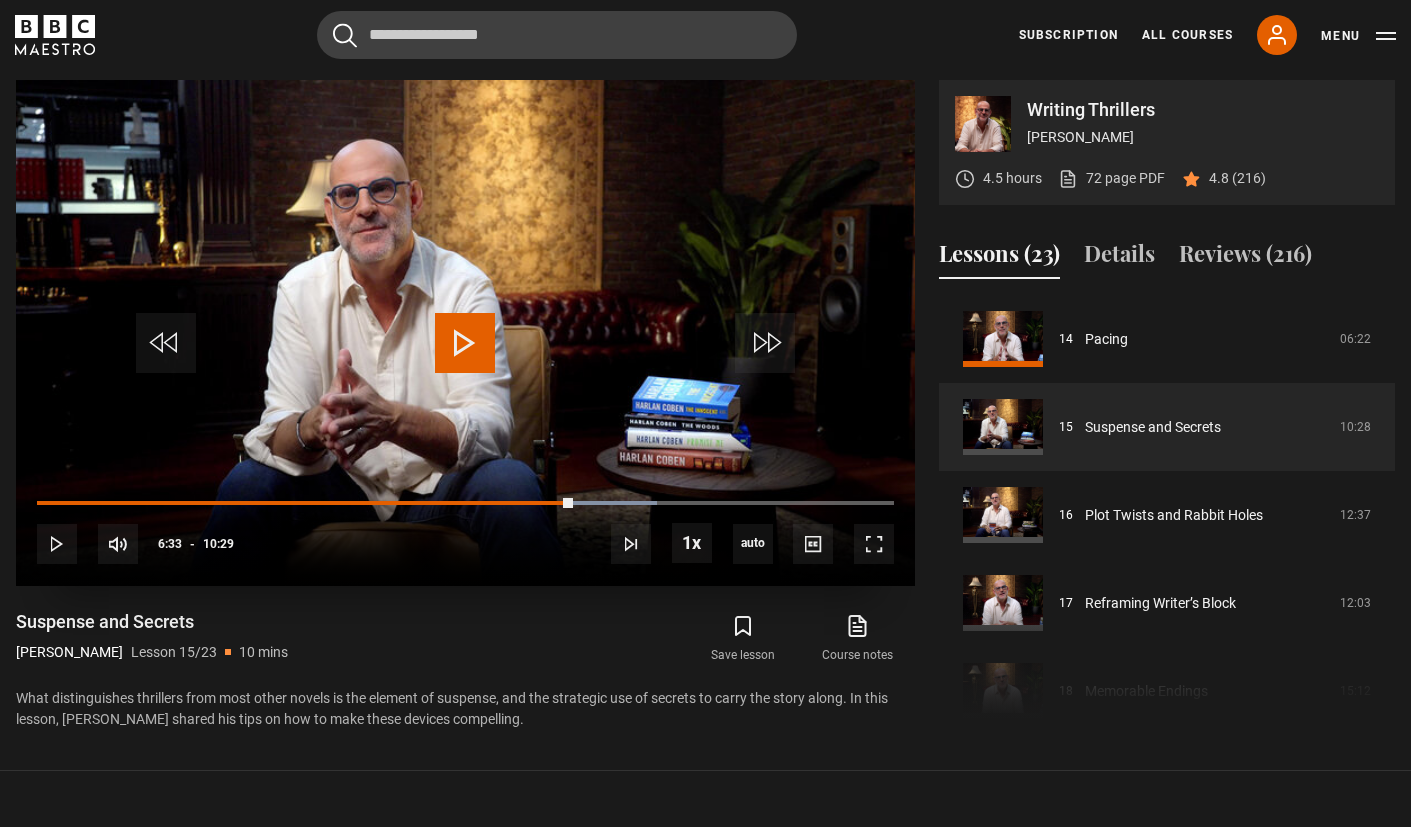 click at bounding box center [465, 343] 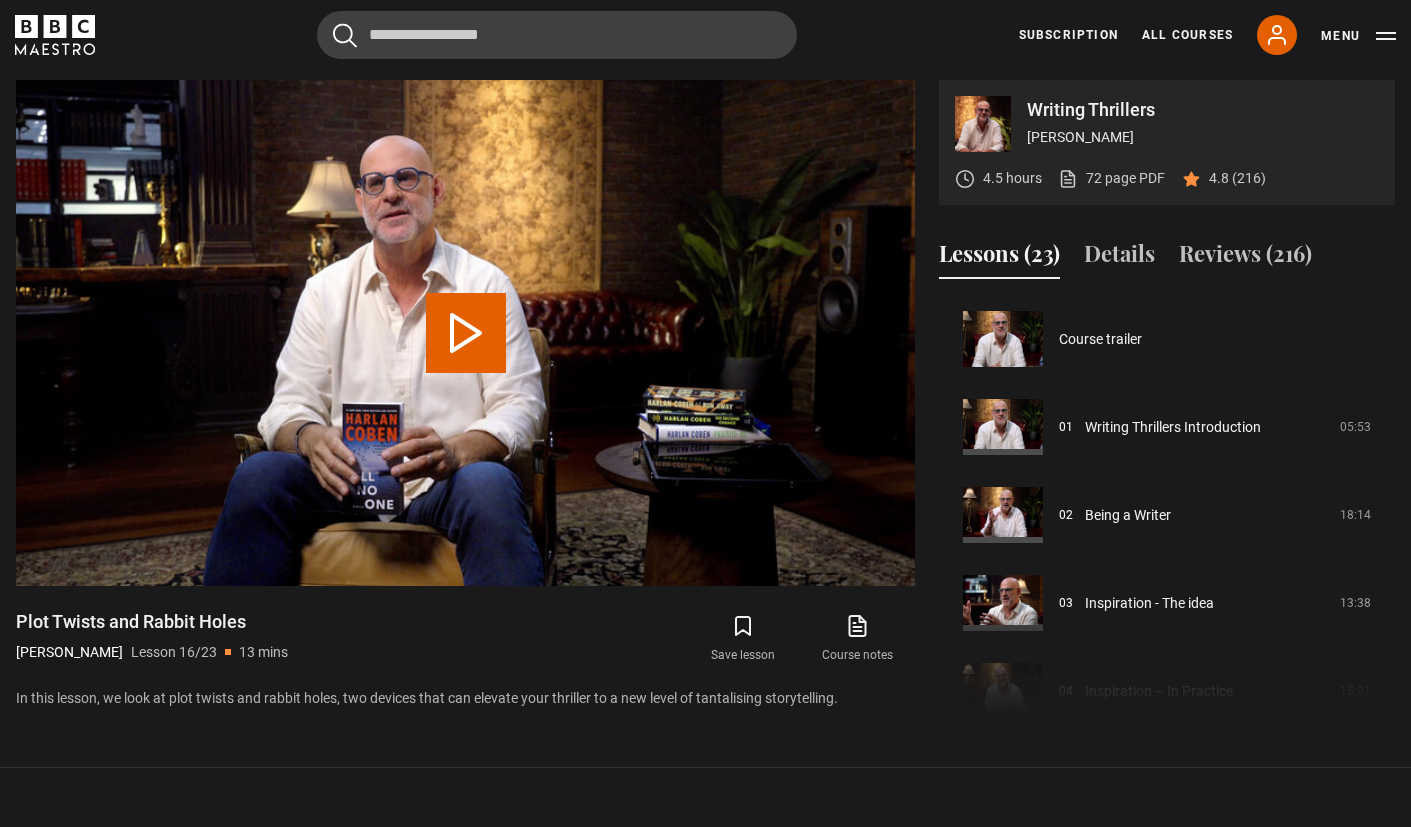 scroll, scrollTop: 1320, scrollLeft: 0, axis: vertical 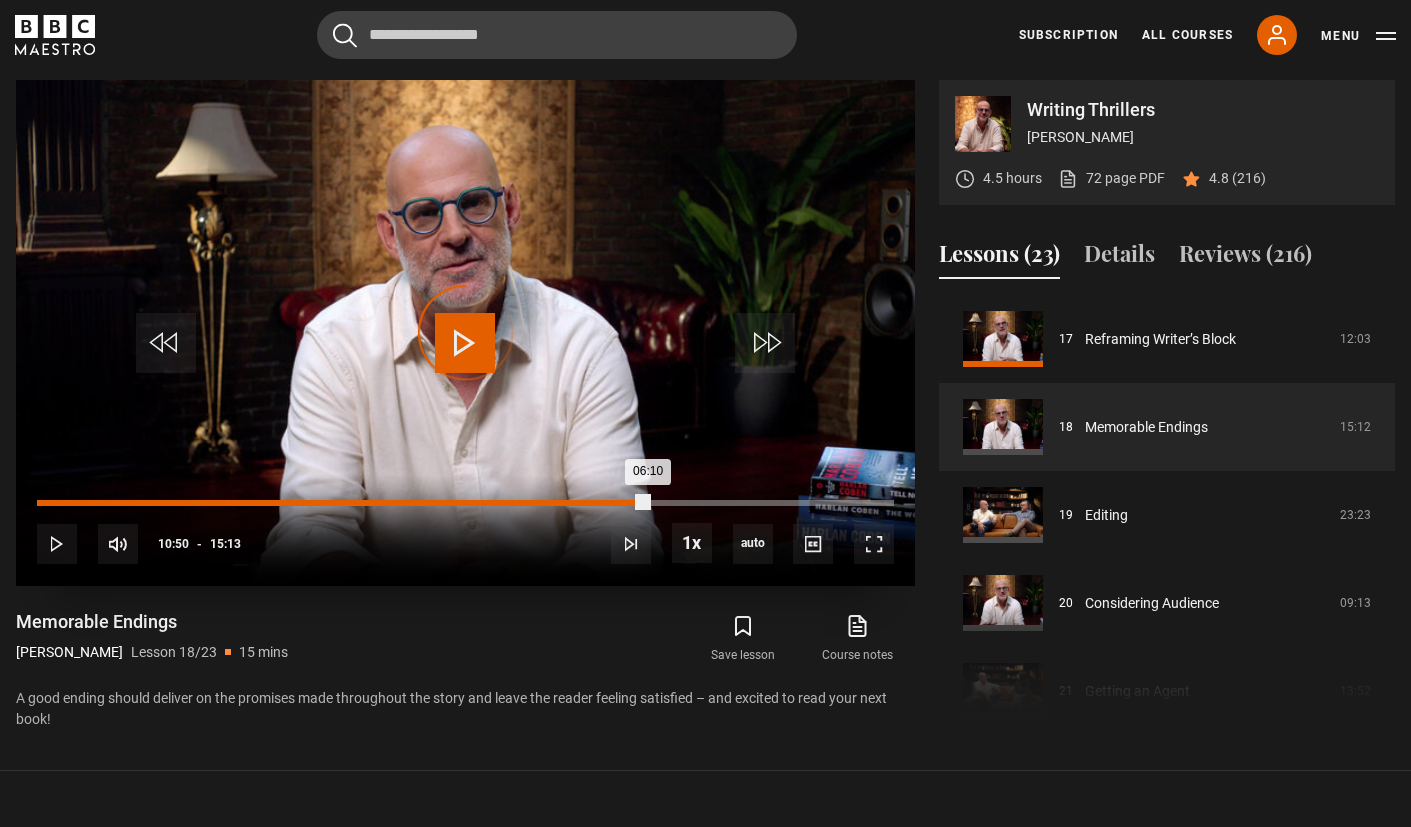 click on "Loaded :  47.10% 10:50 06:10" at bounding box center (465, 503) 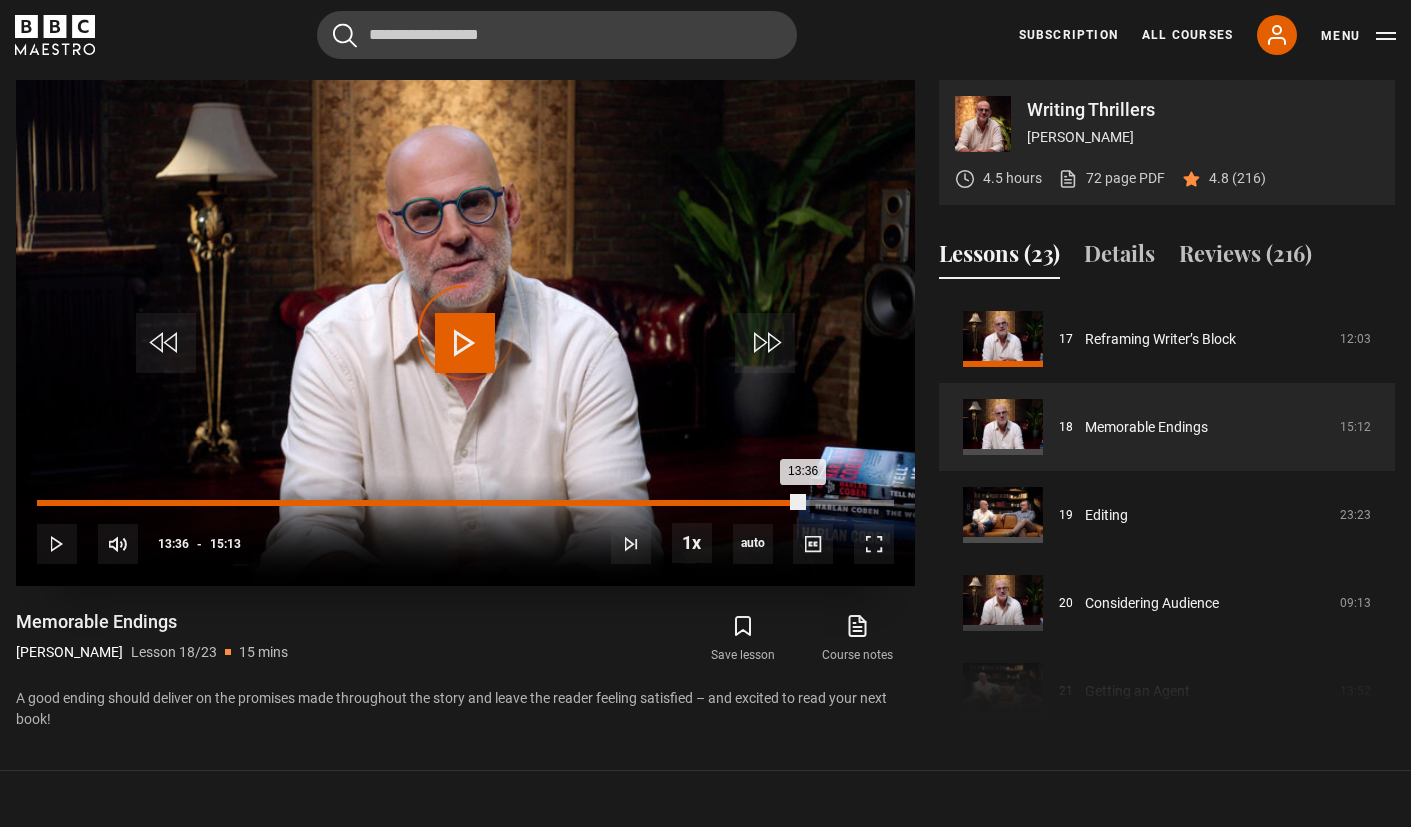 click on "Loaded :  0.00% 13:36 13:36" at bounding box center [465, 503] 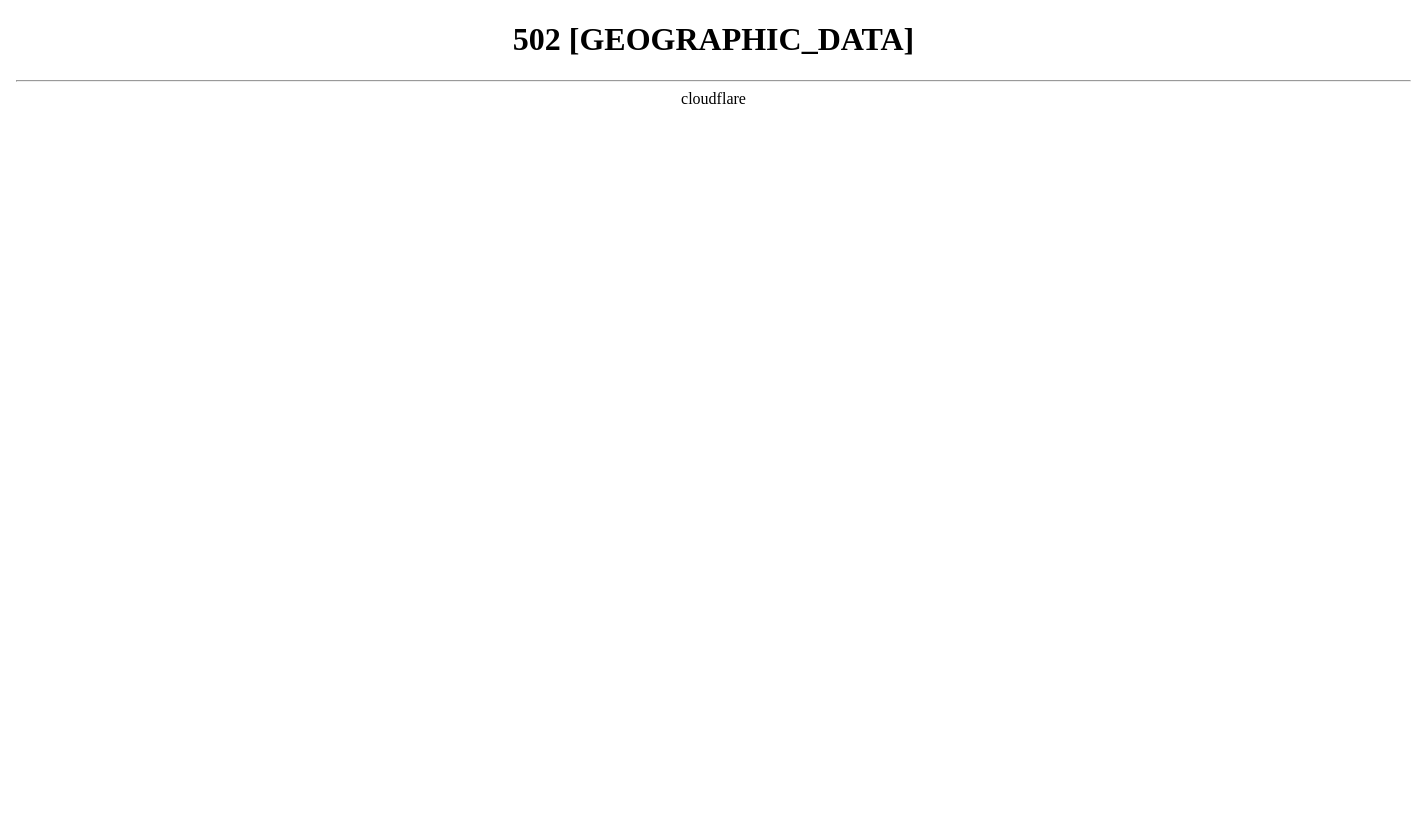 scroll, scrollTop: 0, scrollLeft: 0, axis: both 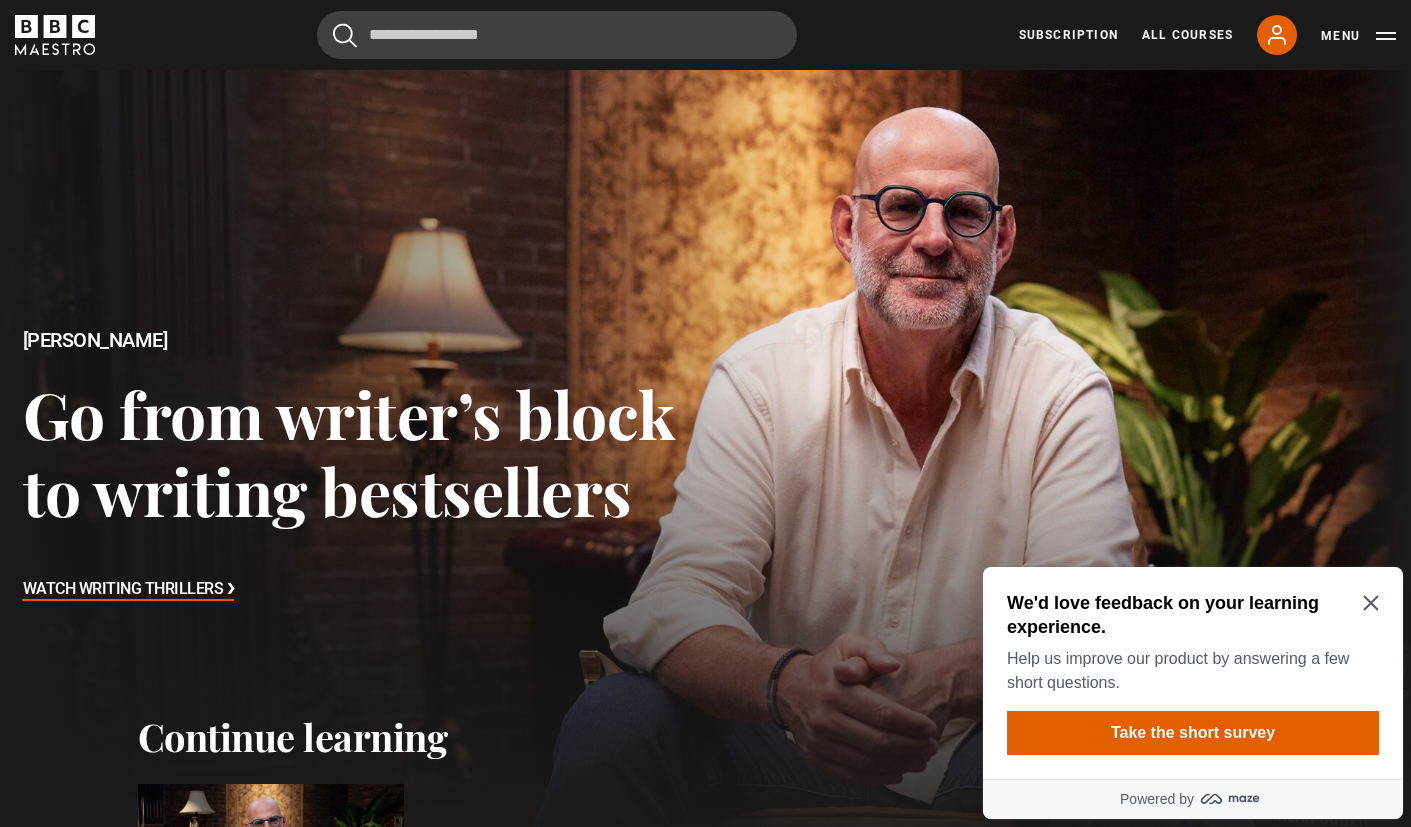 click 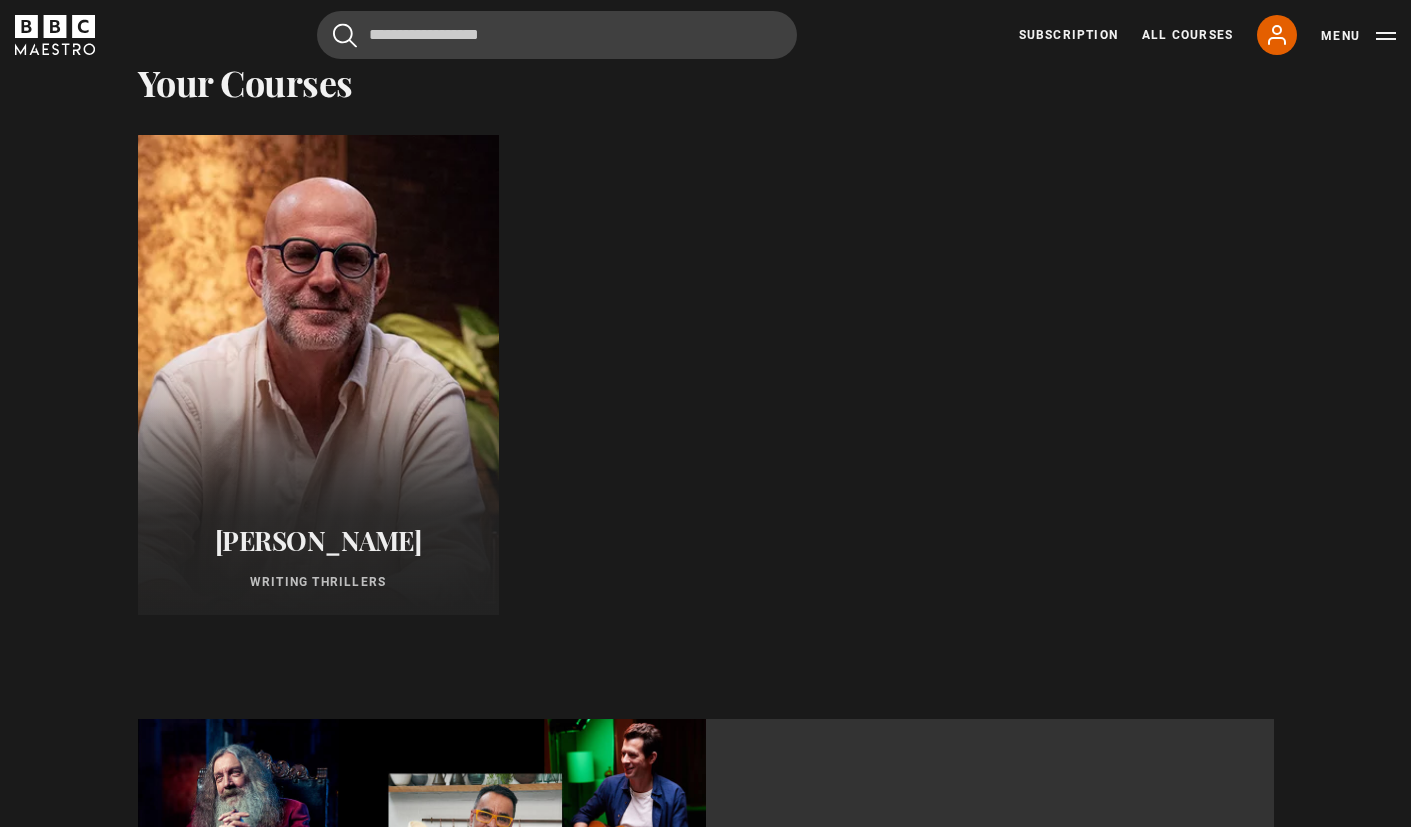 scroll, scrollTop: 1111, scrollLeft: 0, axis: vertical 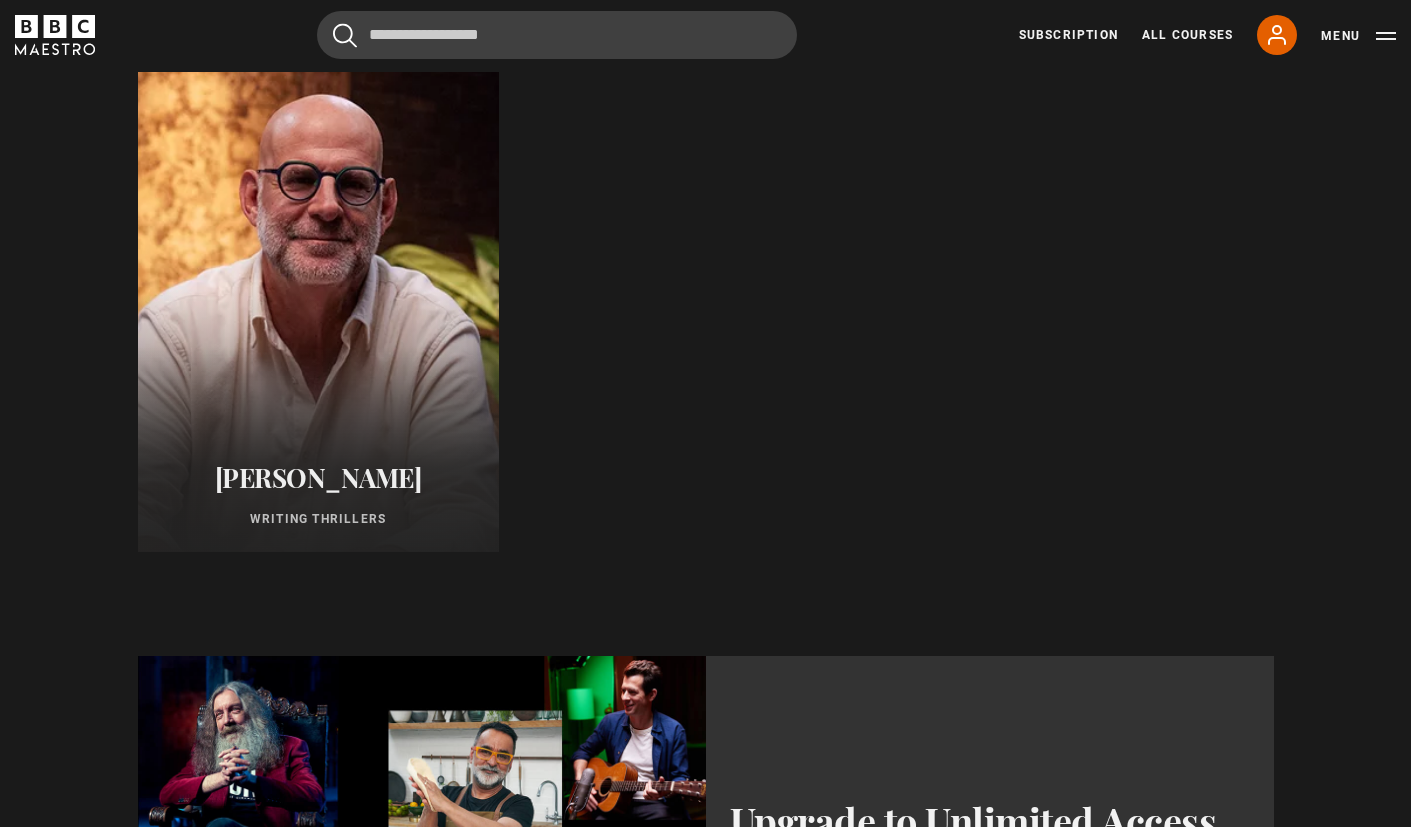 click at bounding box center (317, 312) 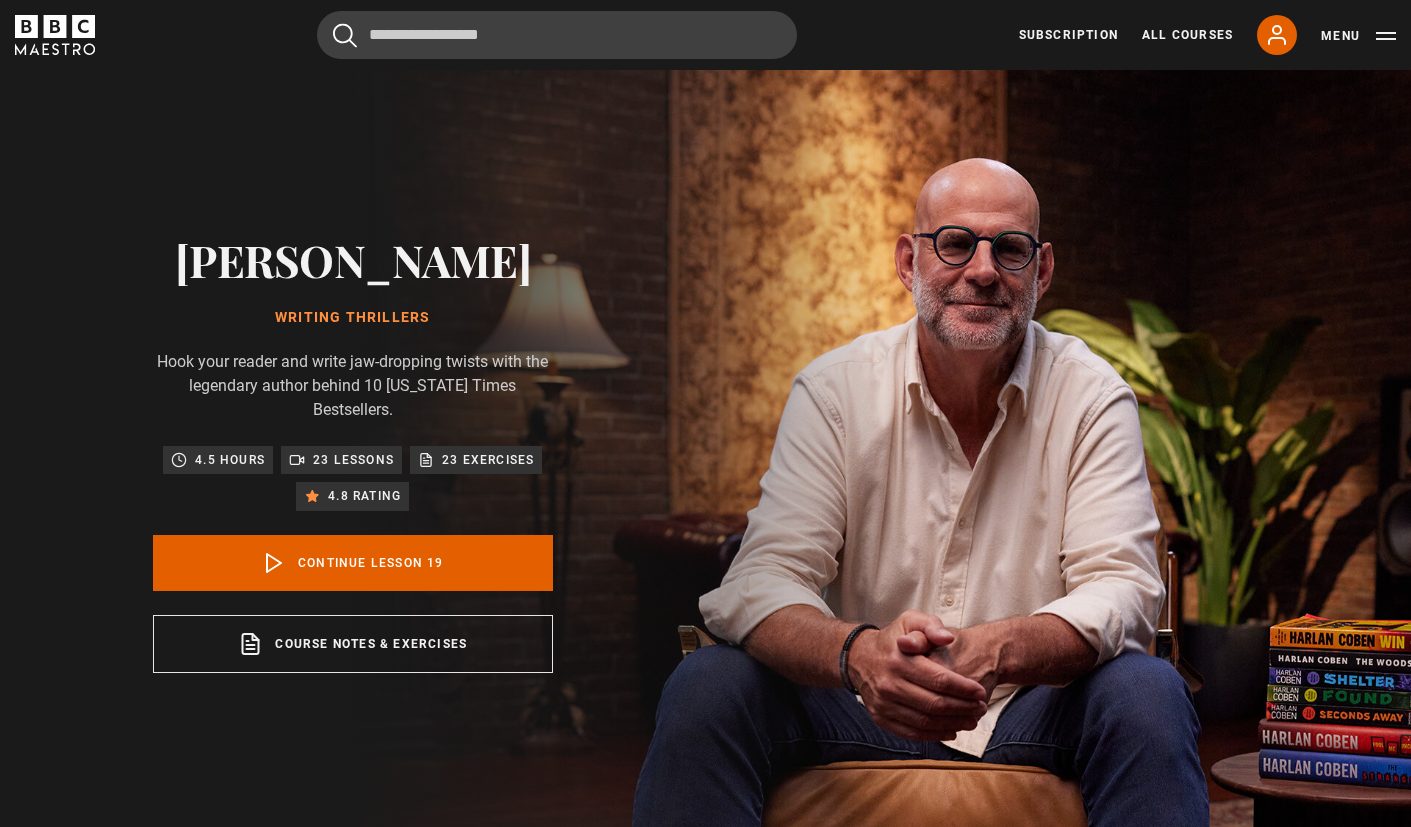 scroll, scrollTop: 837, scrollLeft: 0, axis: vertical 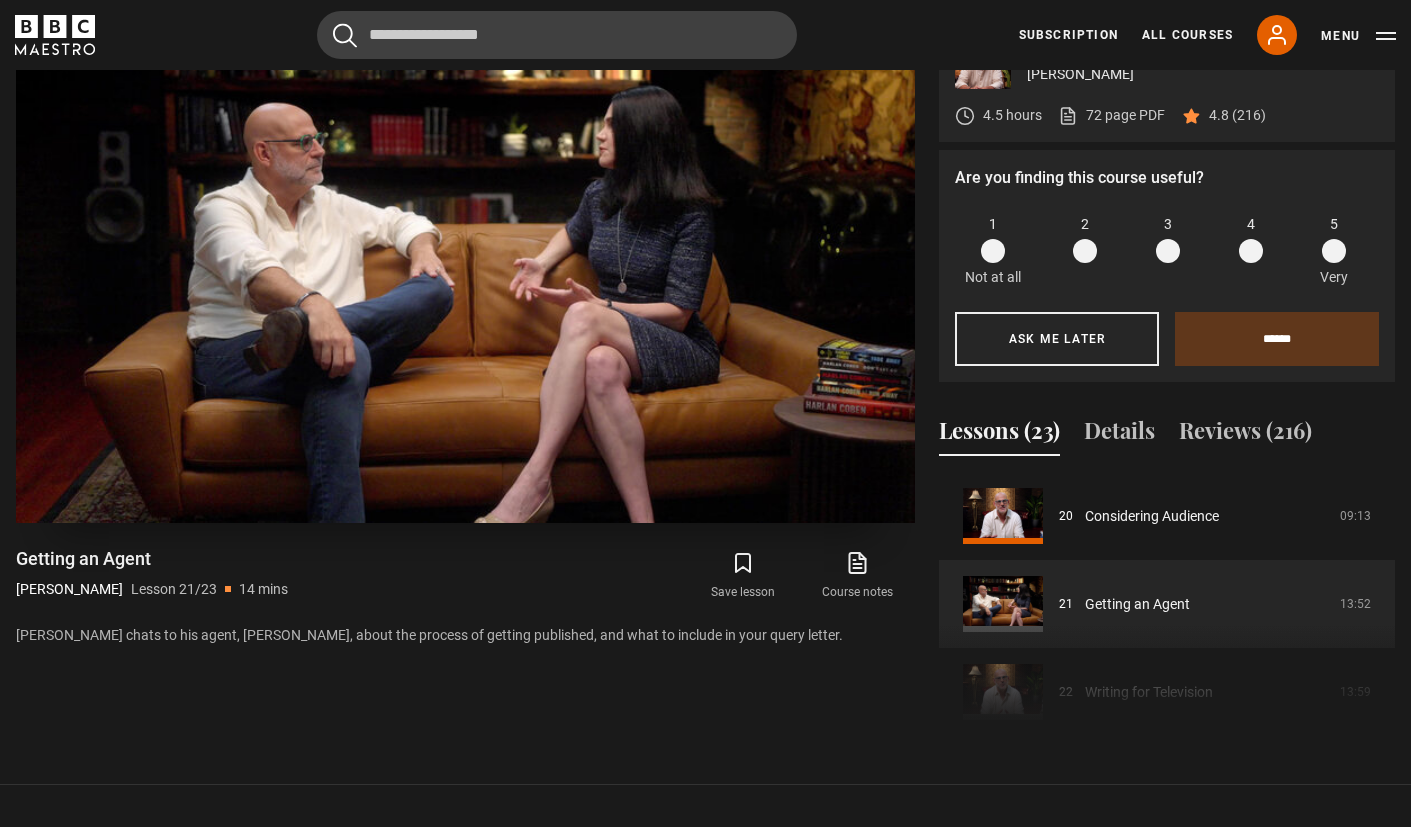 drag, startPoint x: 625, startPoint y: 280, endPoint x: 60, endPoint y: 439, distance: 586.94635 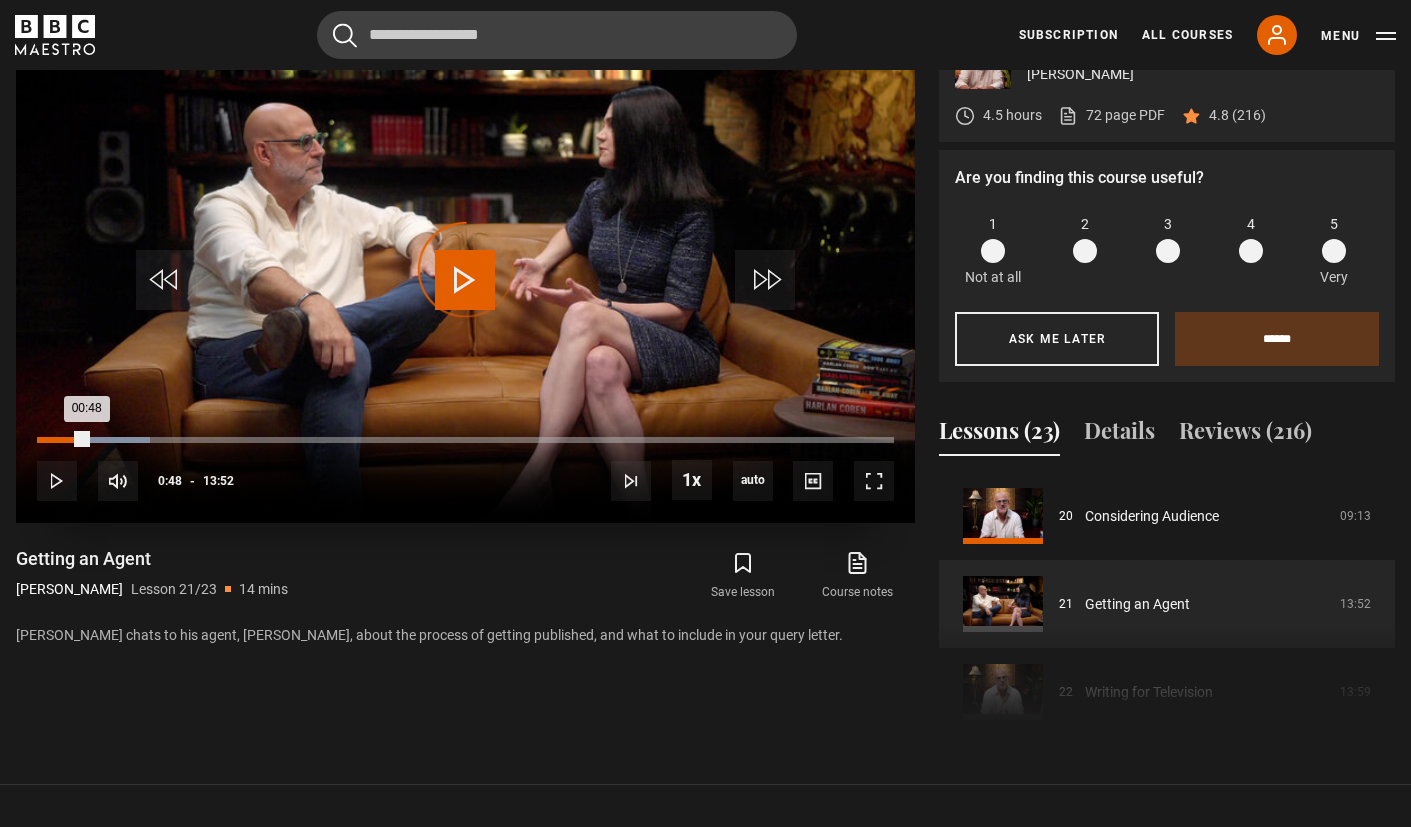 click on "00:18" at bounding box center [57, 440] 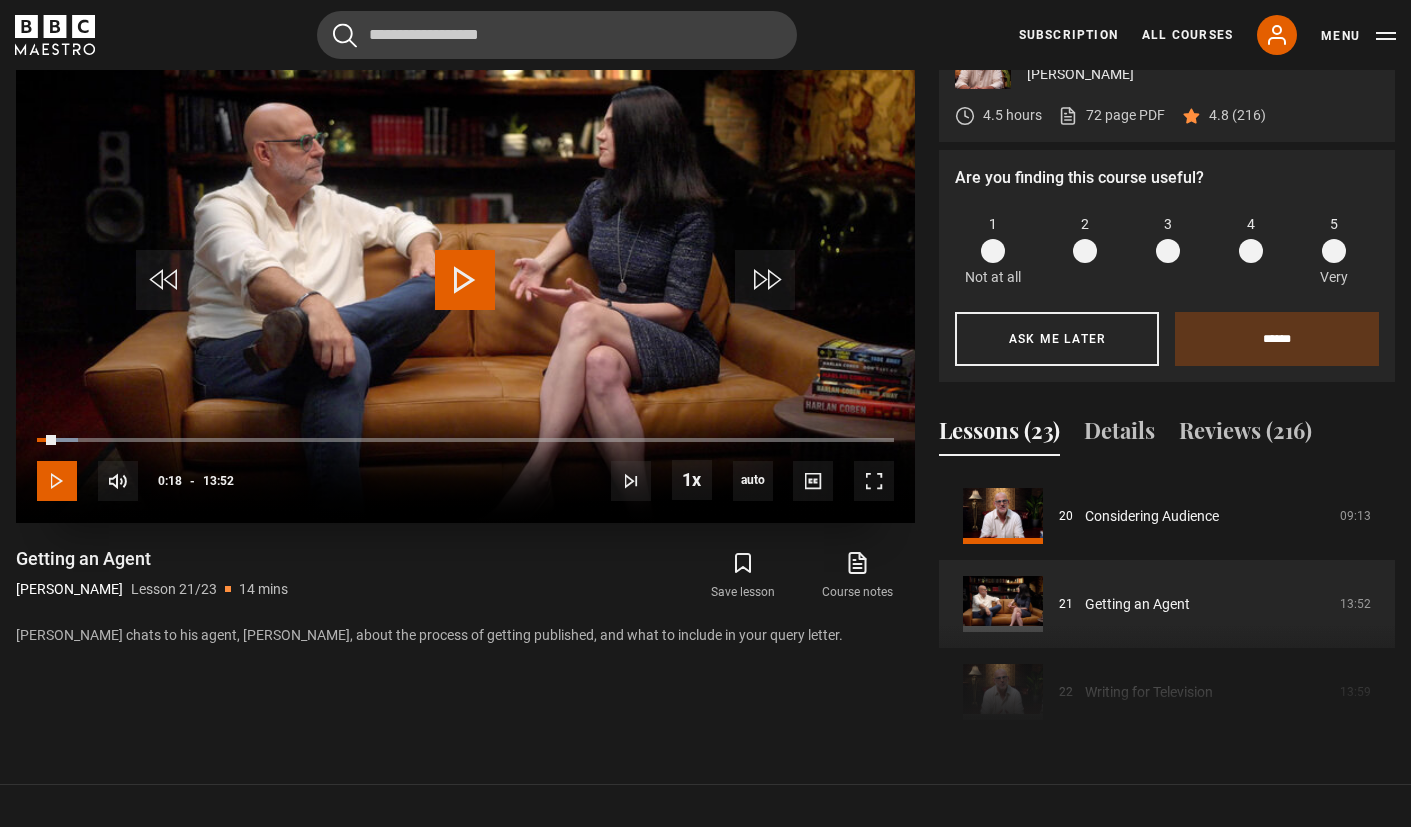 click at bounding box center [57, 481] 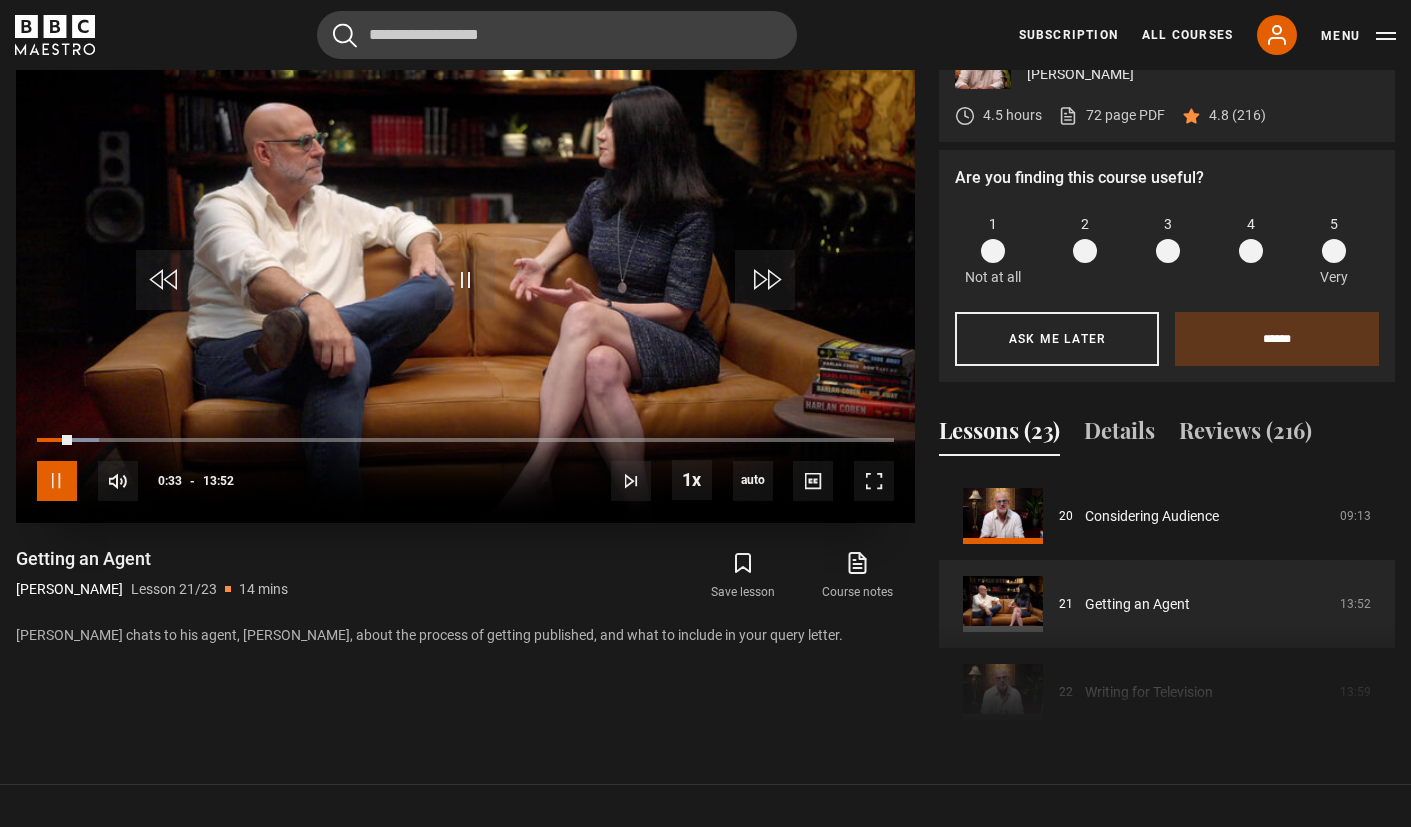 click at bounding box center (57, 481) 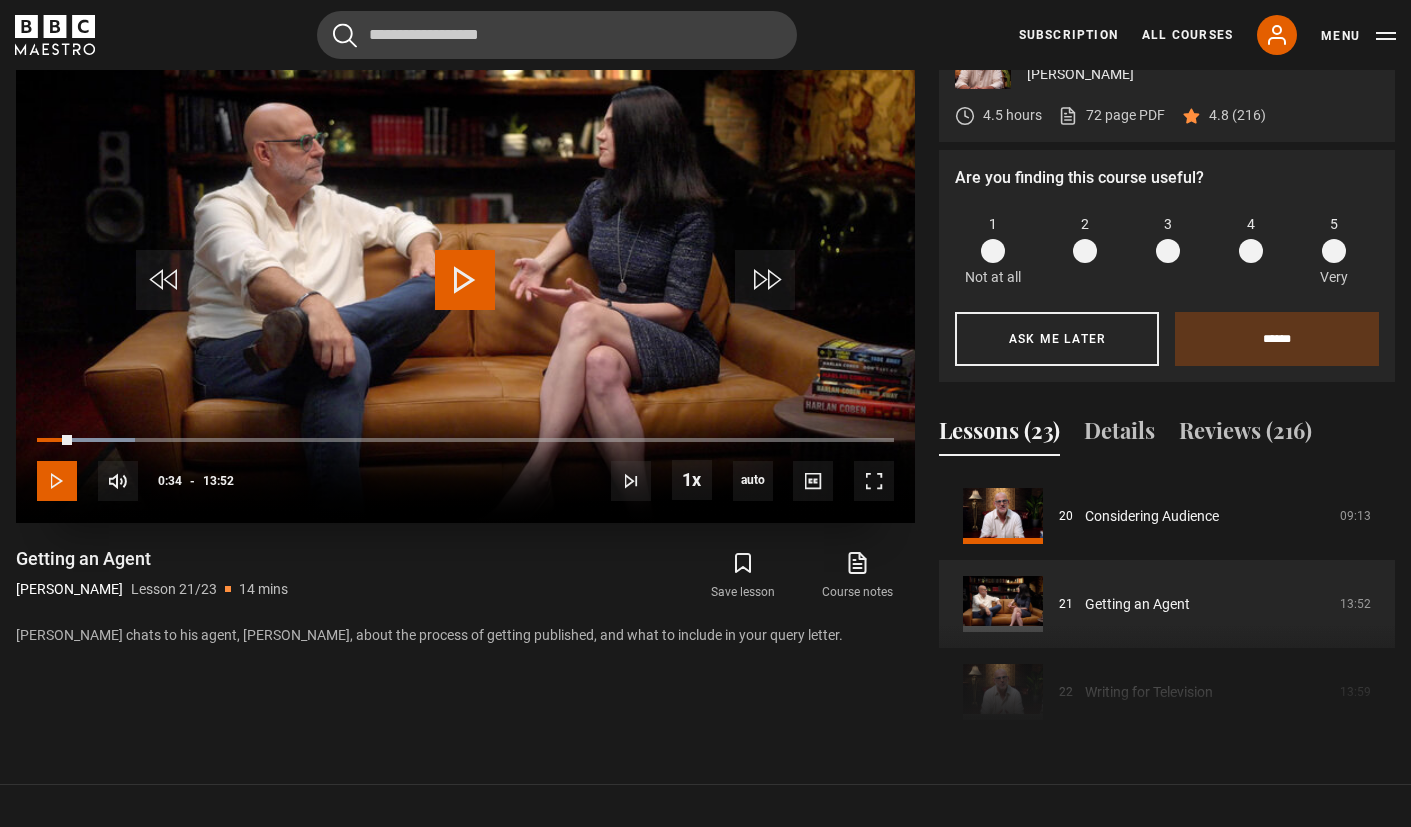 click at bounding box center (57, 481) 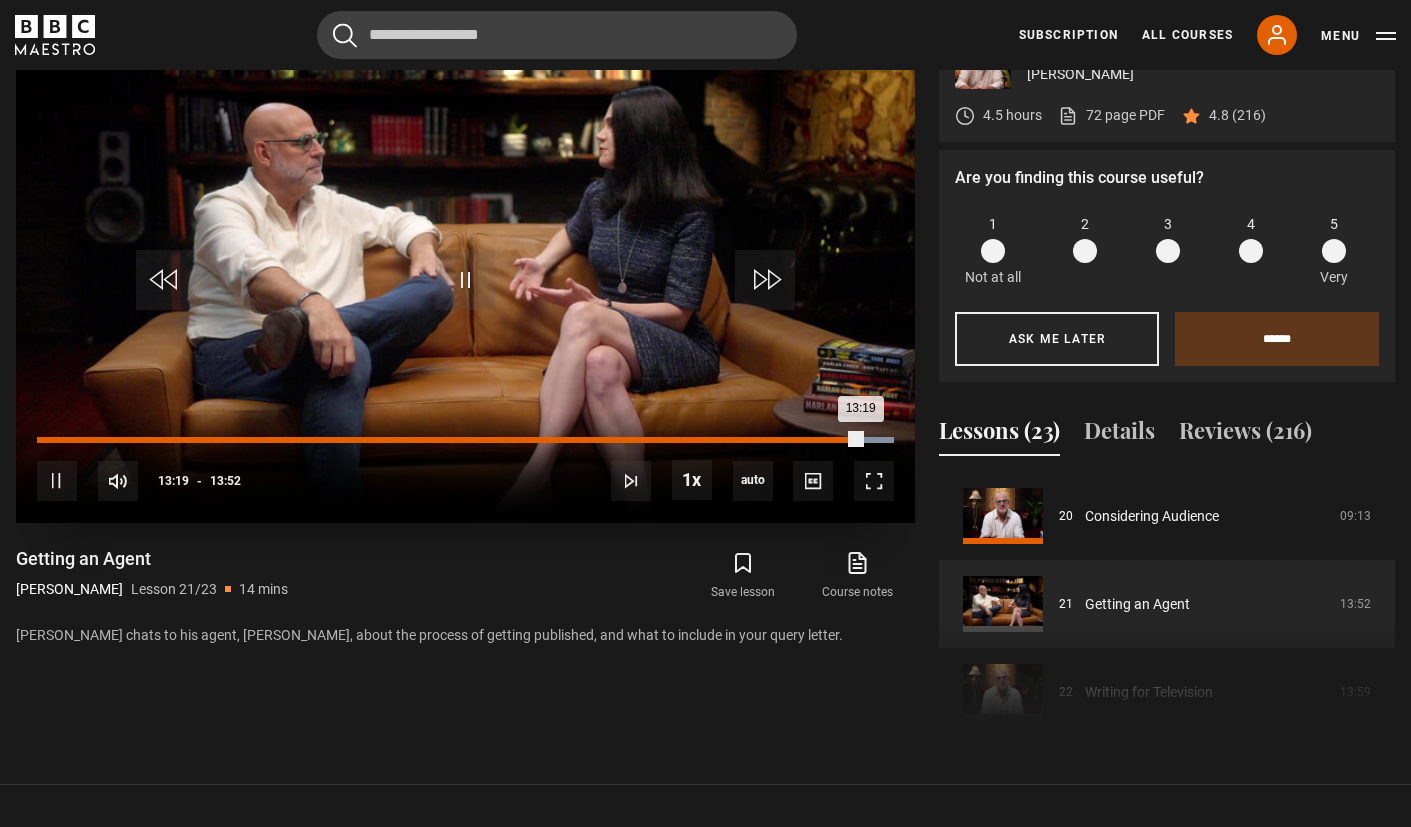 click on "Loaded :  100.00% 00:09 13:19" at bounding box center (465, 440) 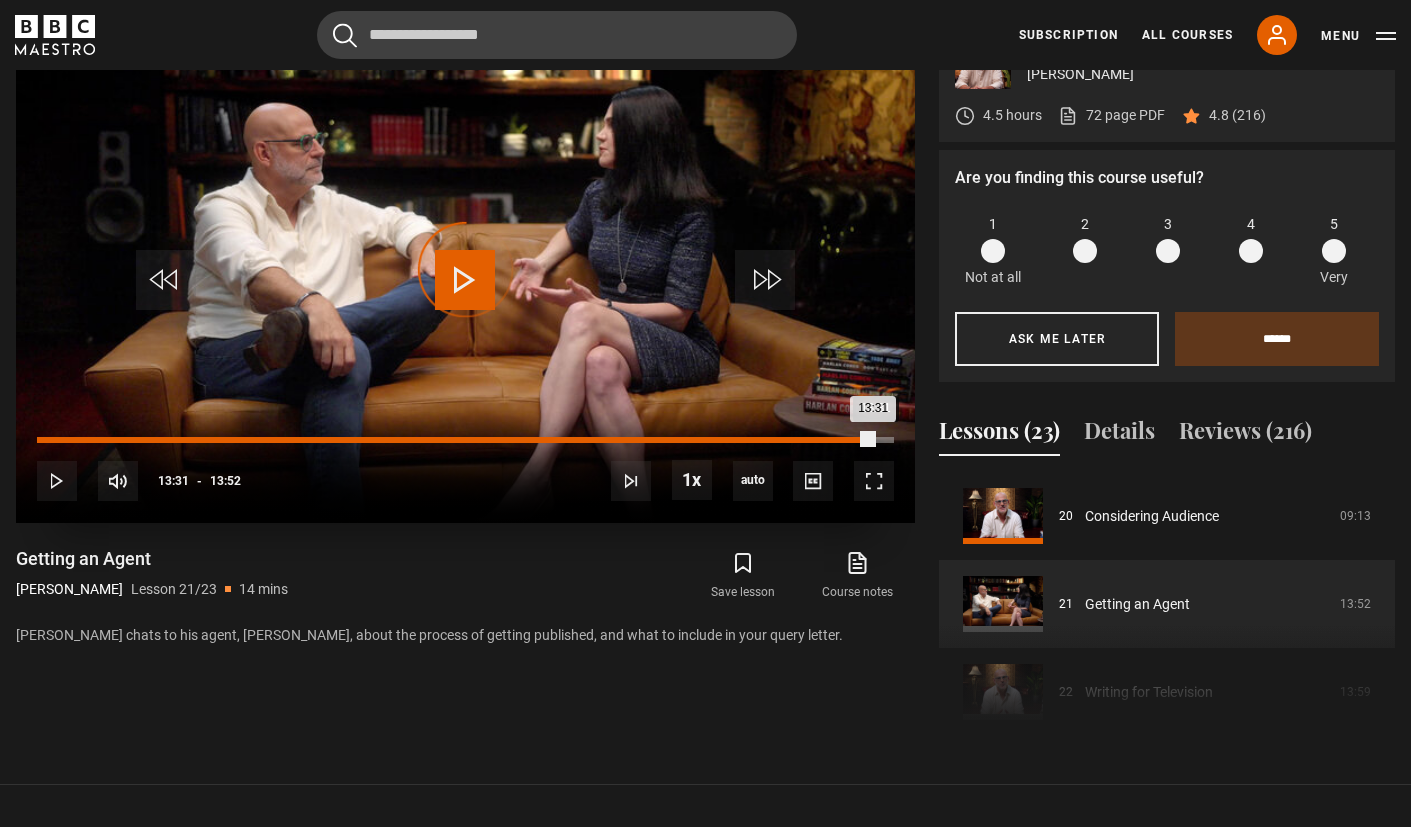 click on "Loaded :  12.02% 13:31 13:31" at bounding box center (465, 440) 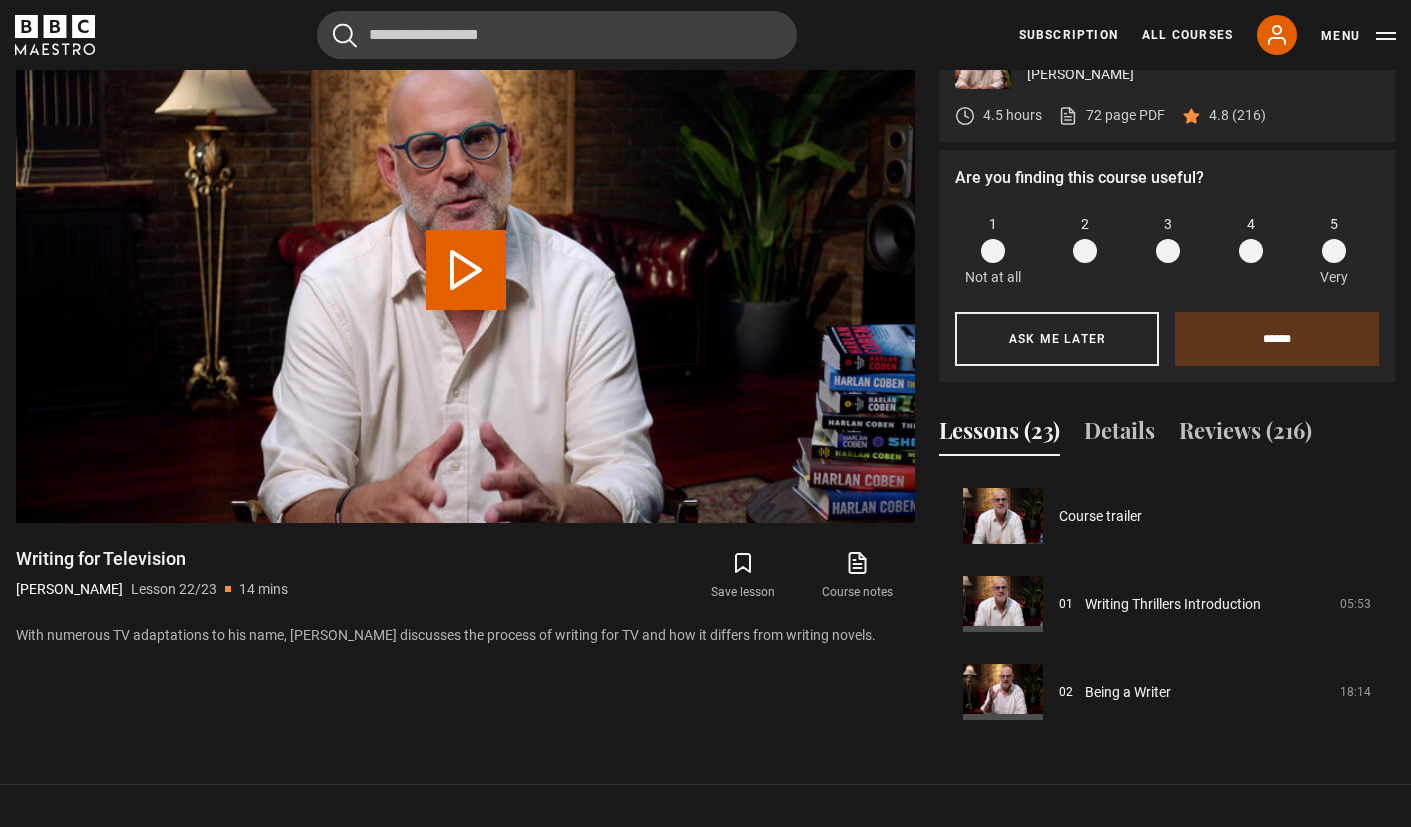 scroll, scrollTop: 1840, scrollLeft: 0, axis: vertical 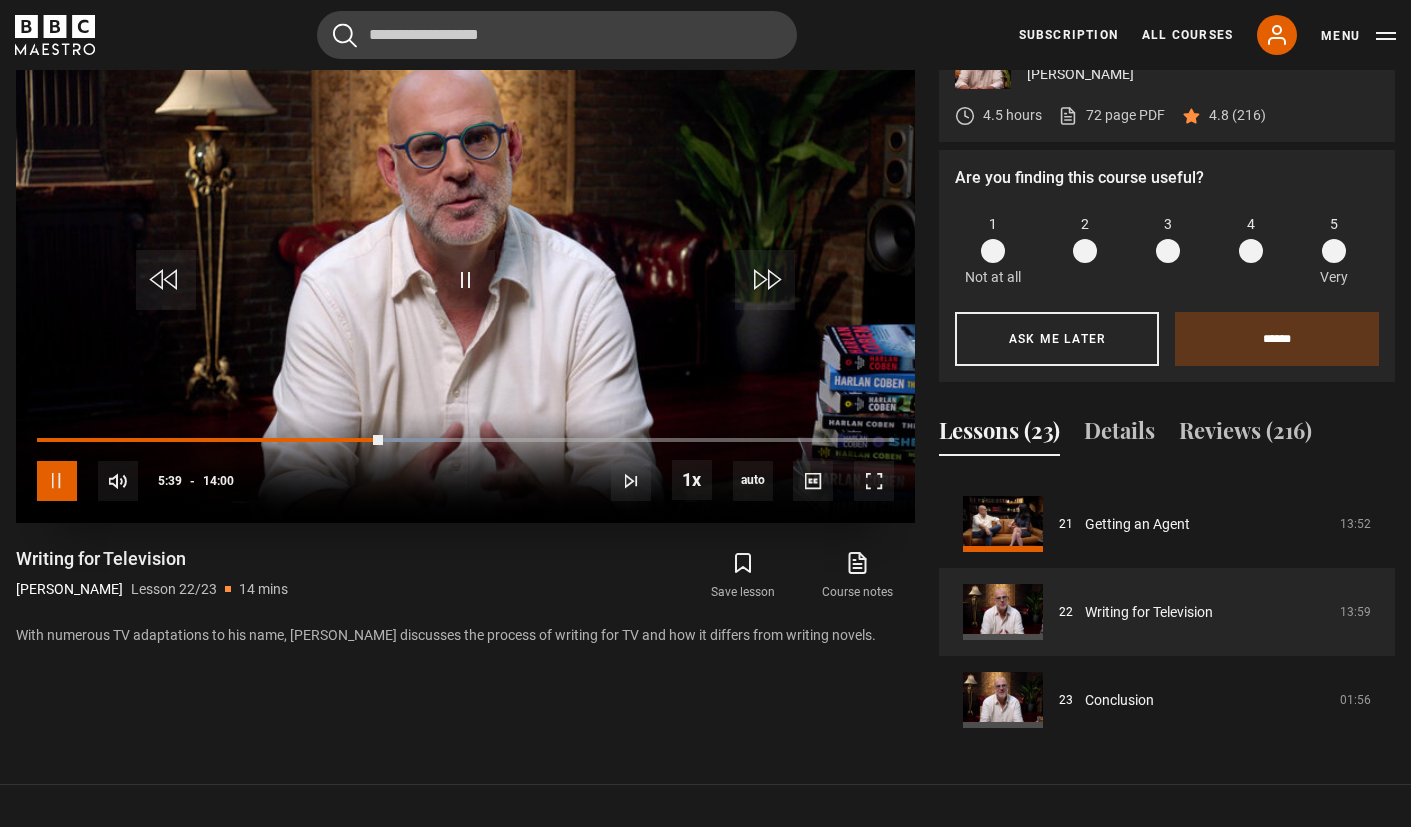 click at bounding box center (57, 481) 